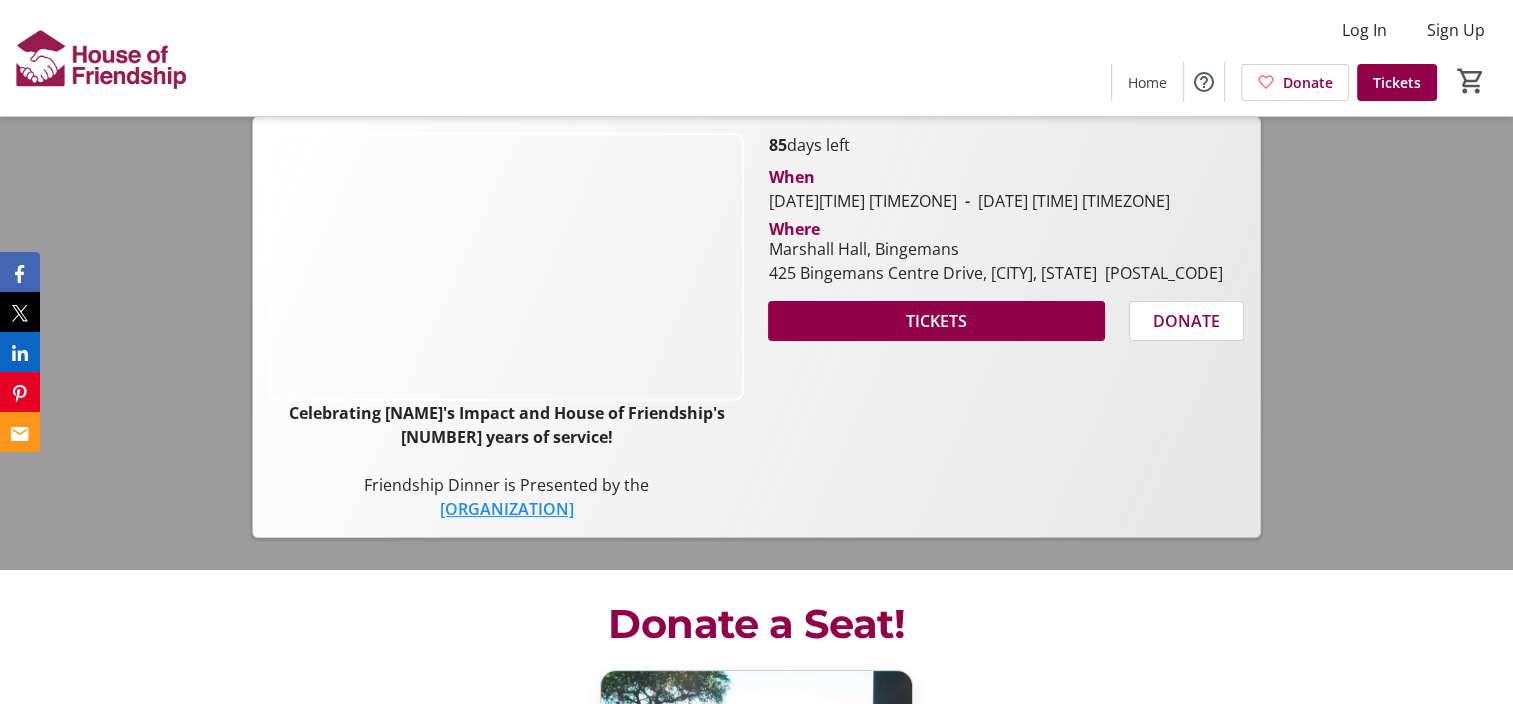 scroll, scrollTop: 200, scrollLeft: 0, axis: vertical 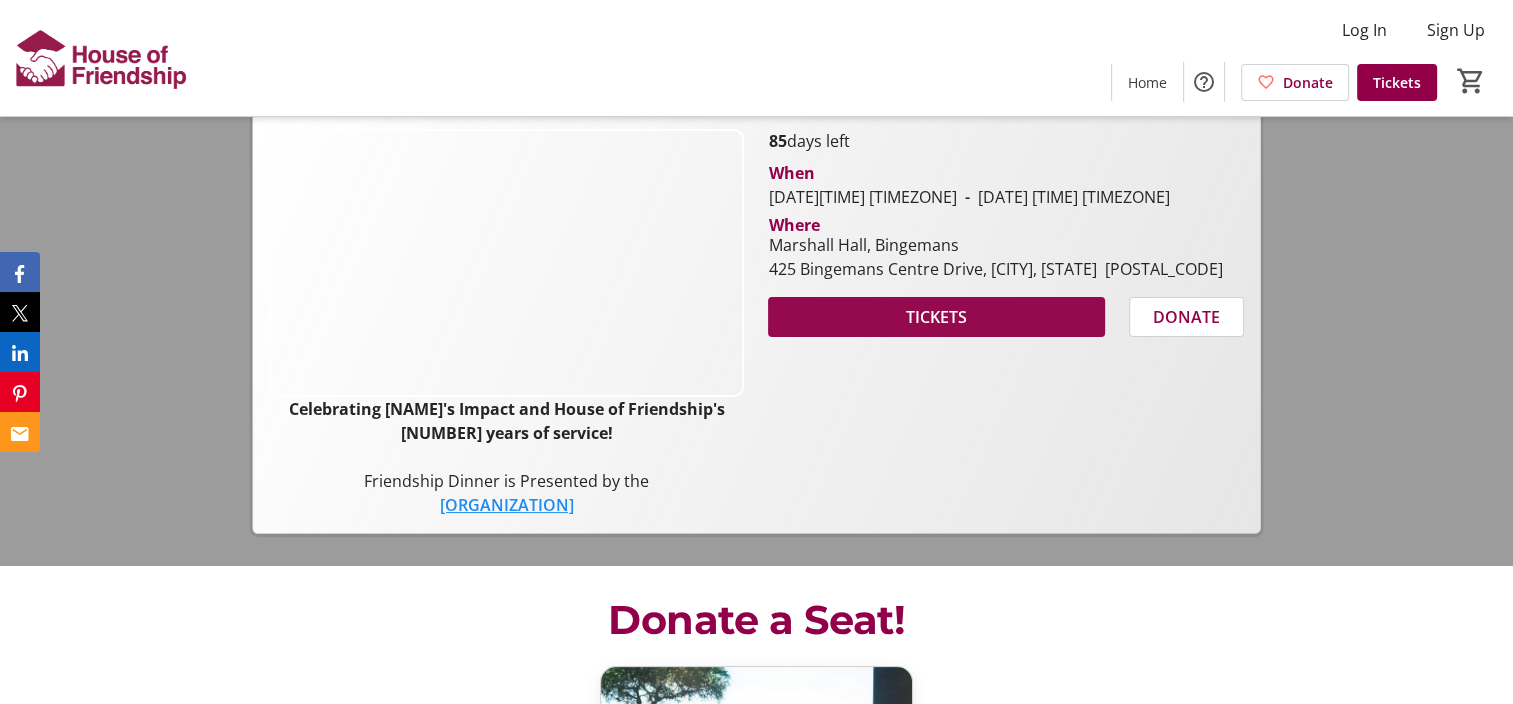 click on "TICKETS" at bounding box center [936, 317] 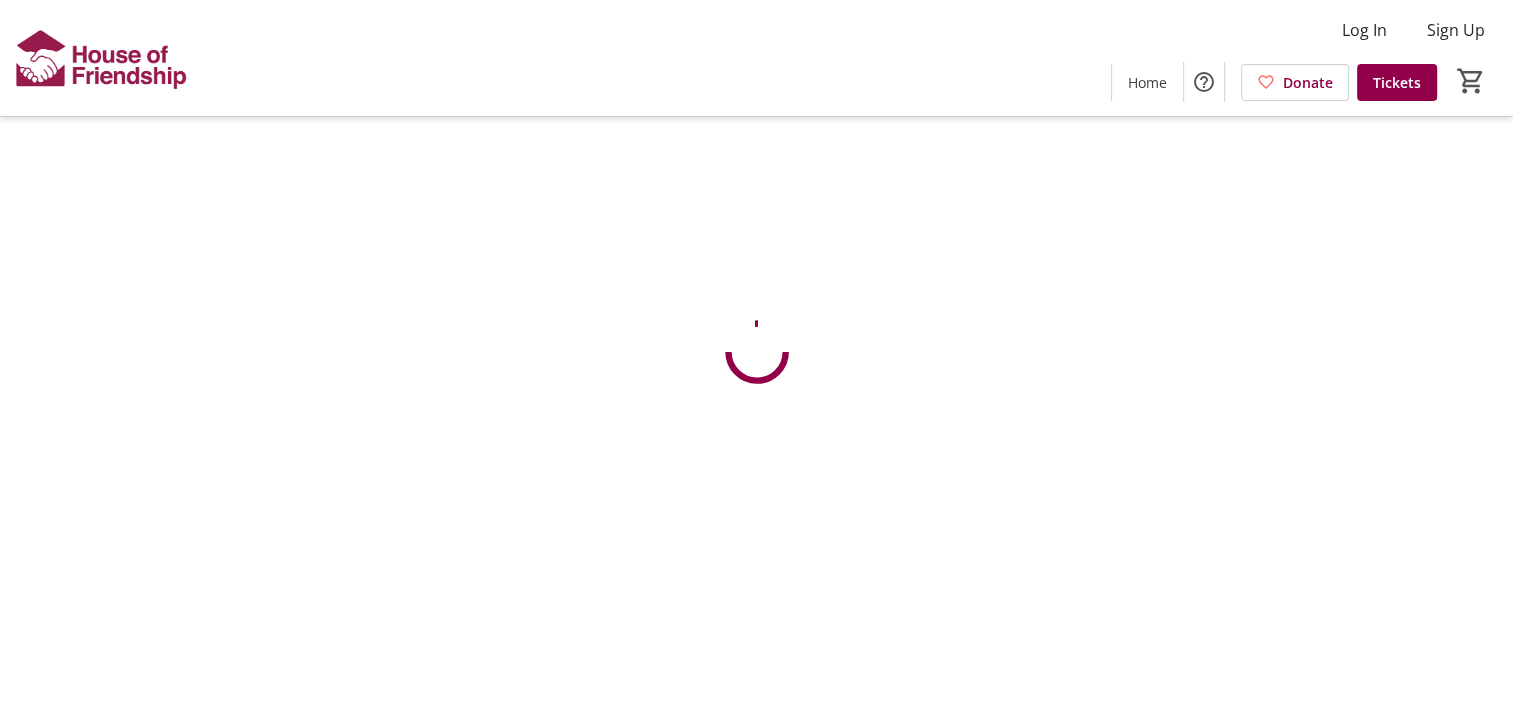 scroll, scrollTop: 0, scrollLeft: 0, axis: both 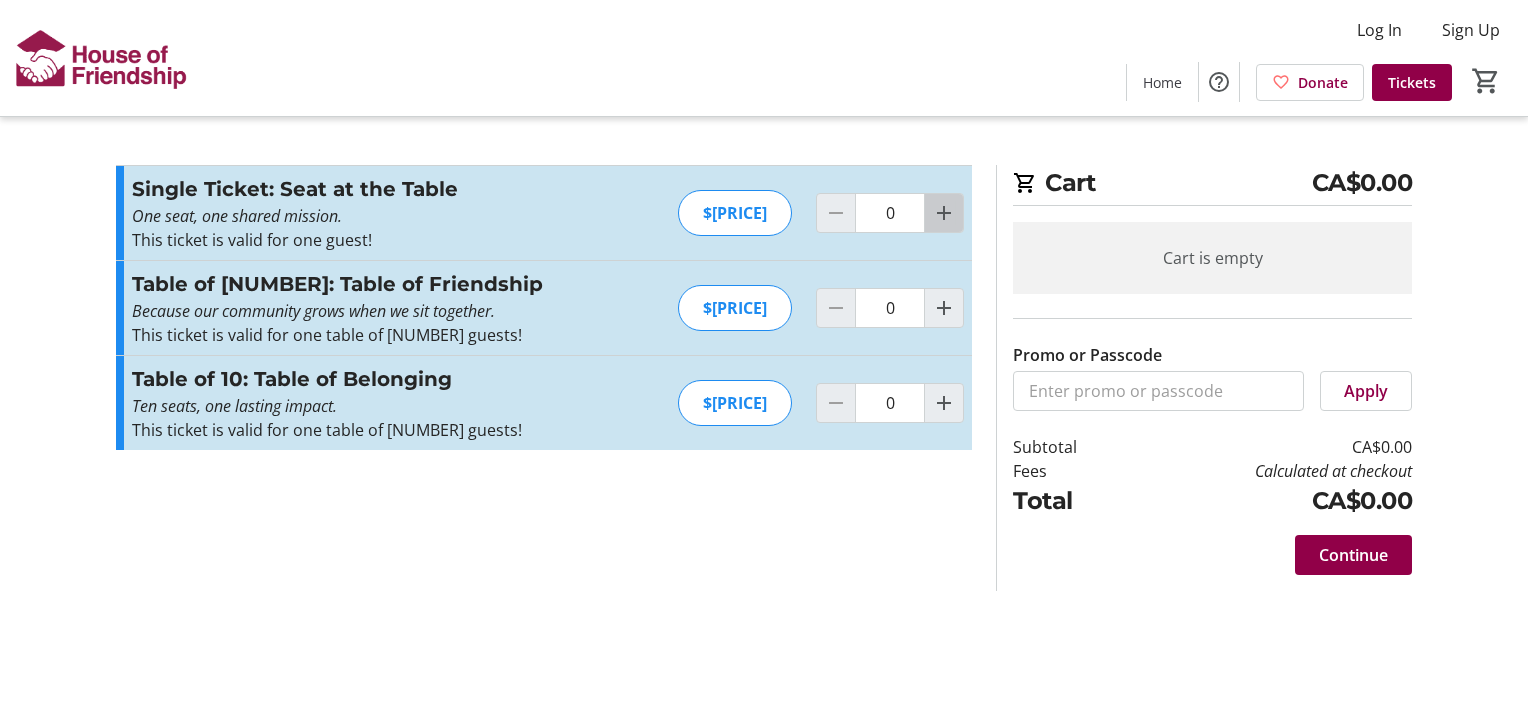 click 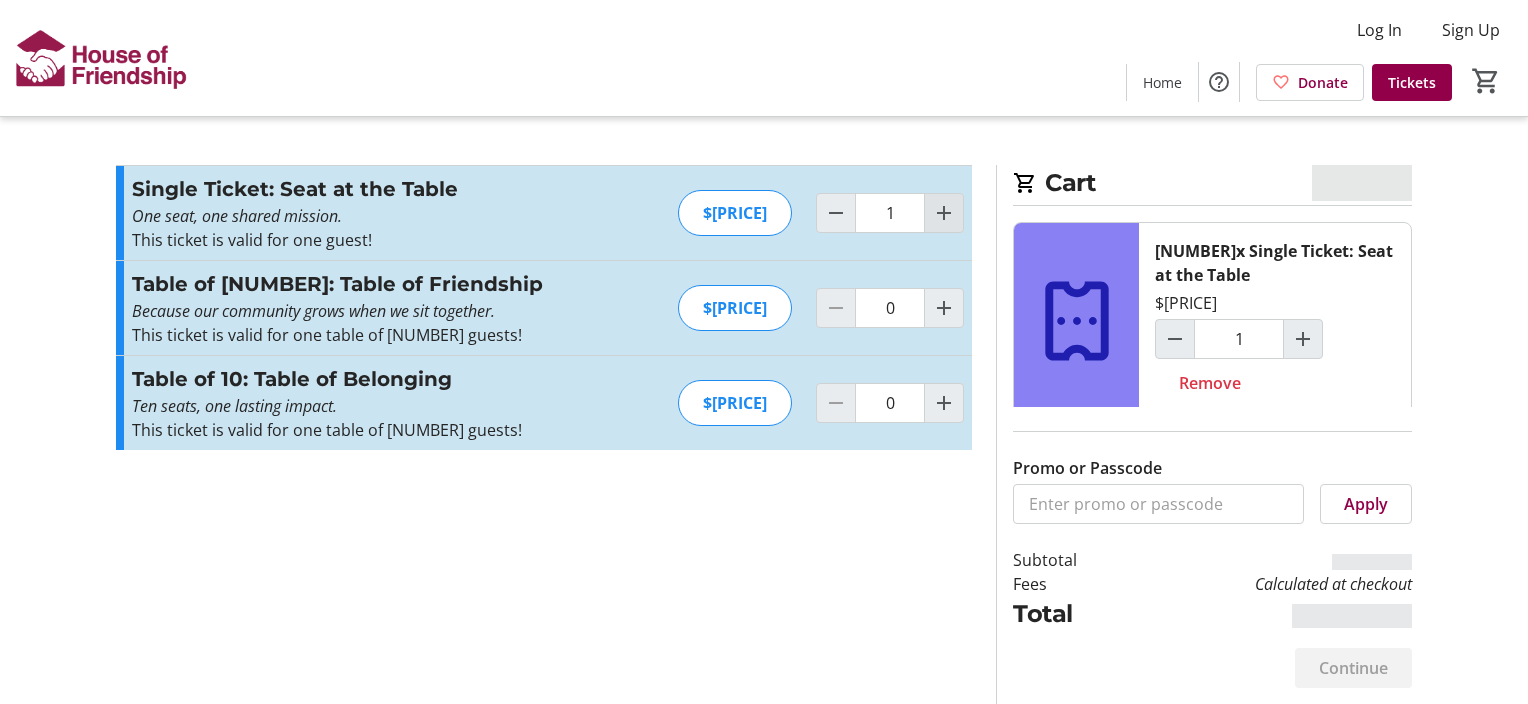 click 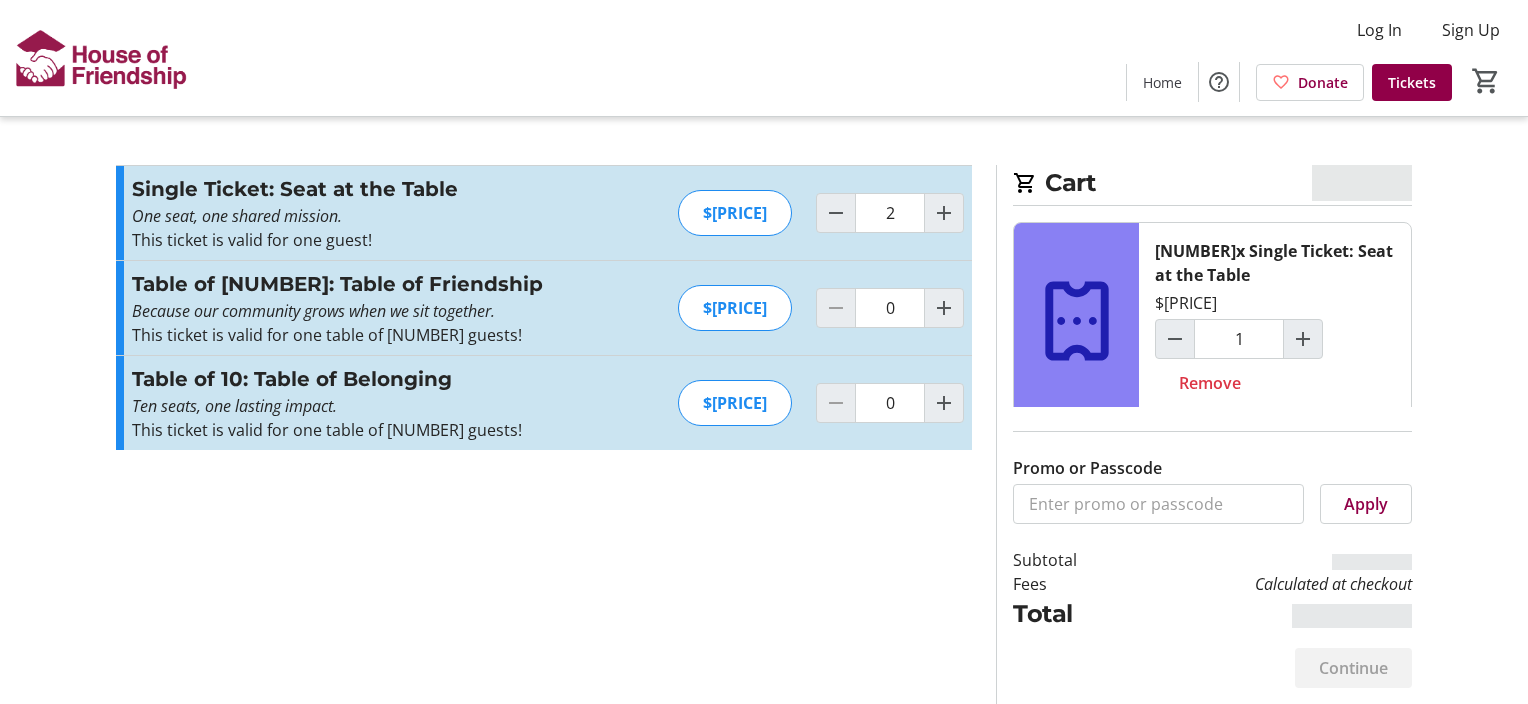 type on "2" 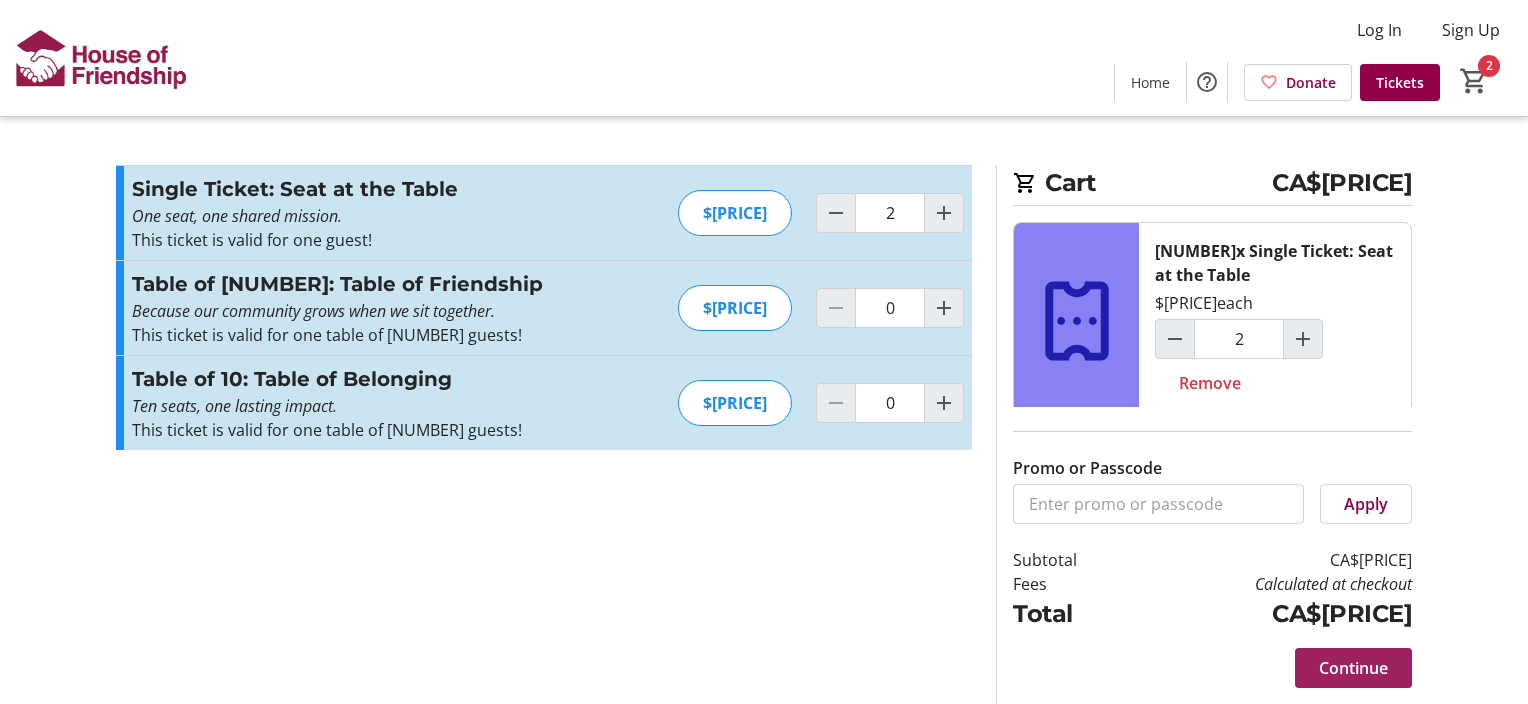 click on "Continue" 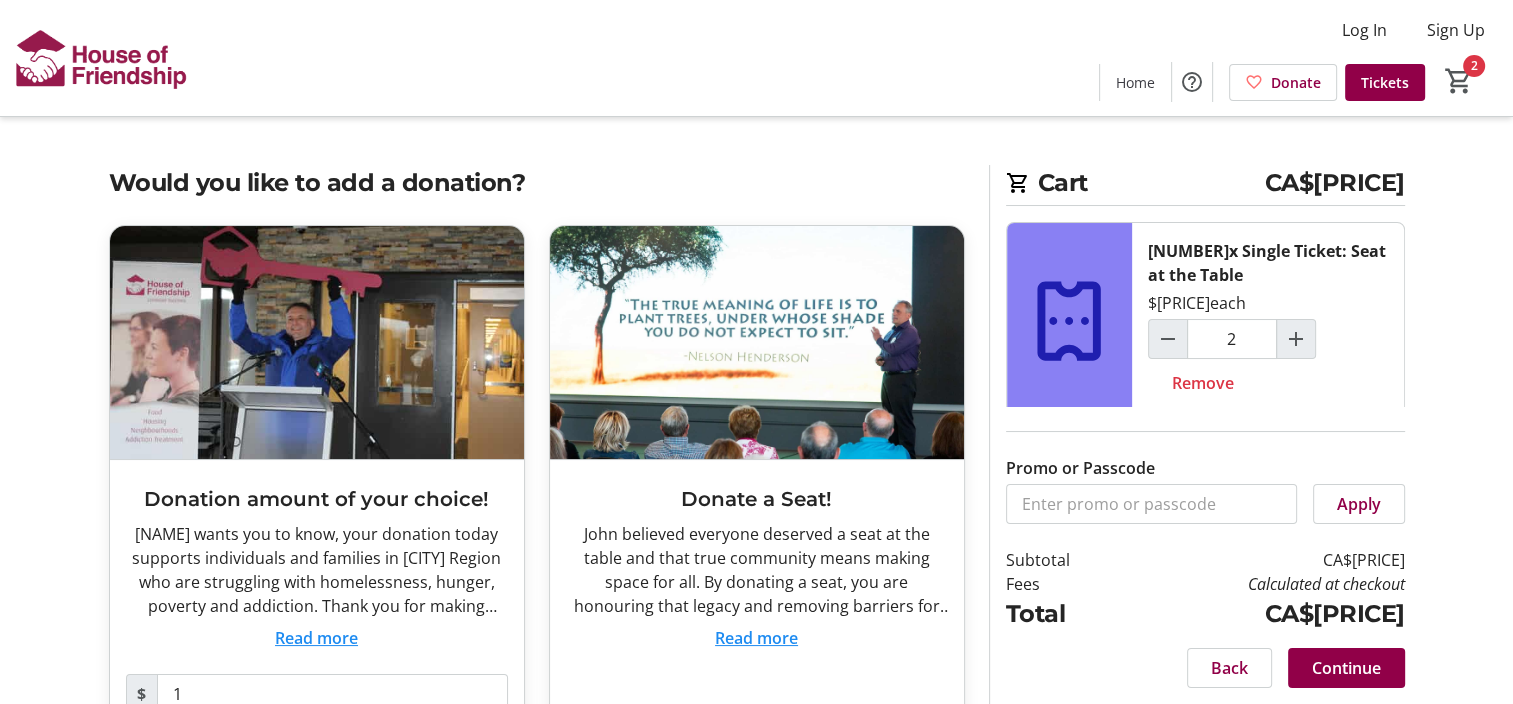 scroll, scrollTop: 11, scrollLeft: 0, axis: vertical 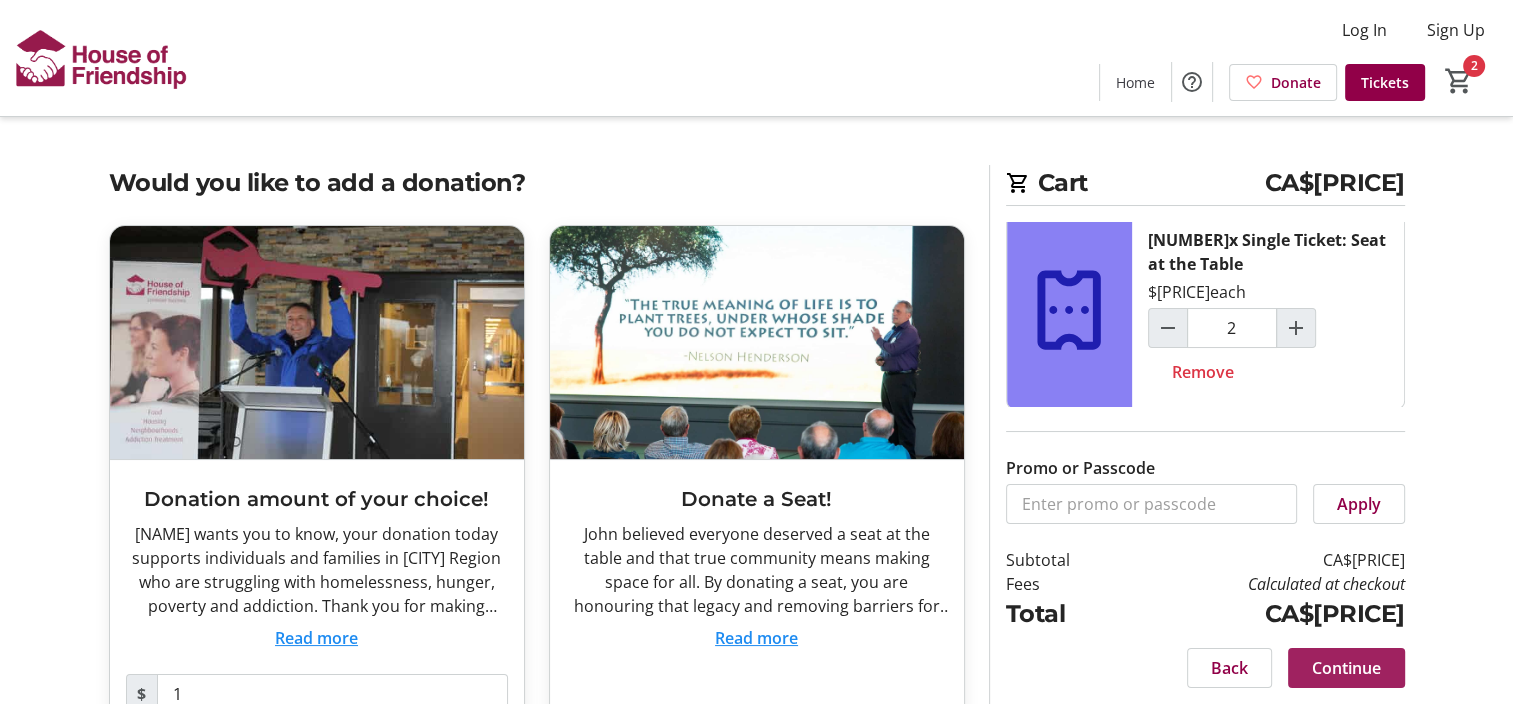click 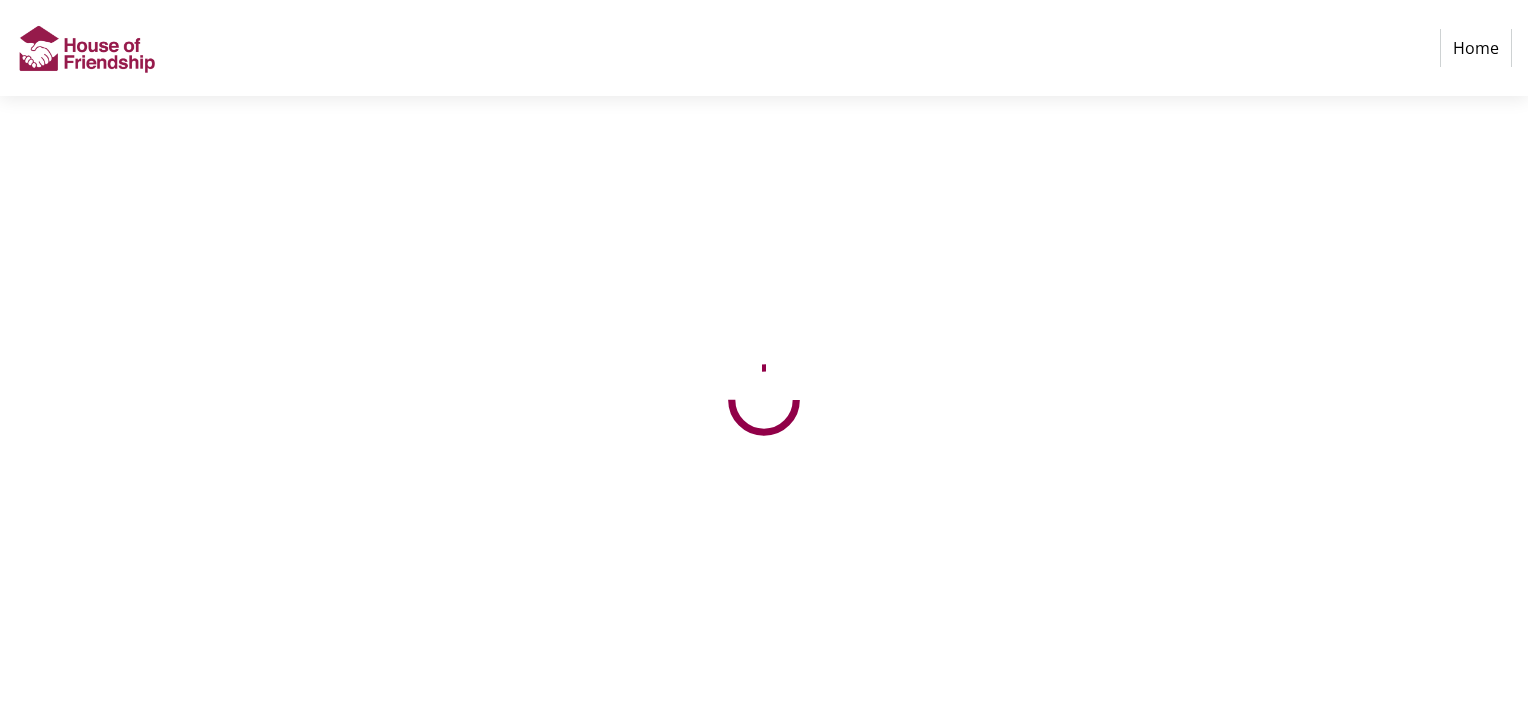 select on "CA" 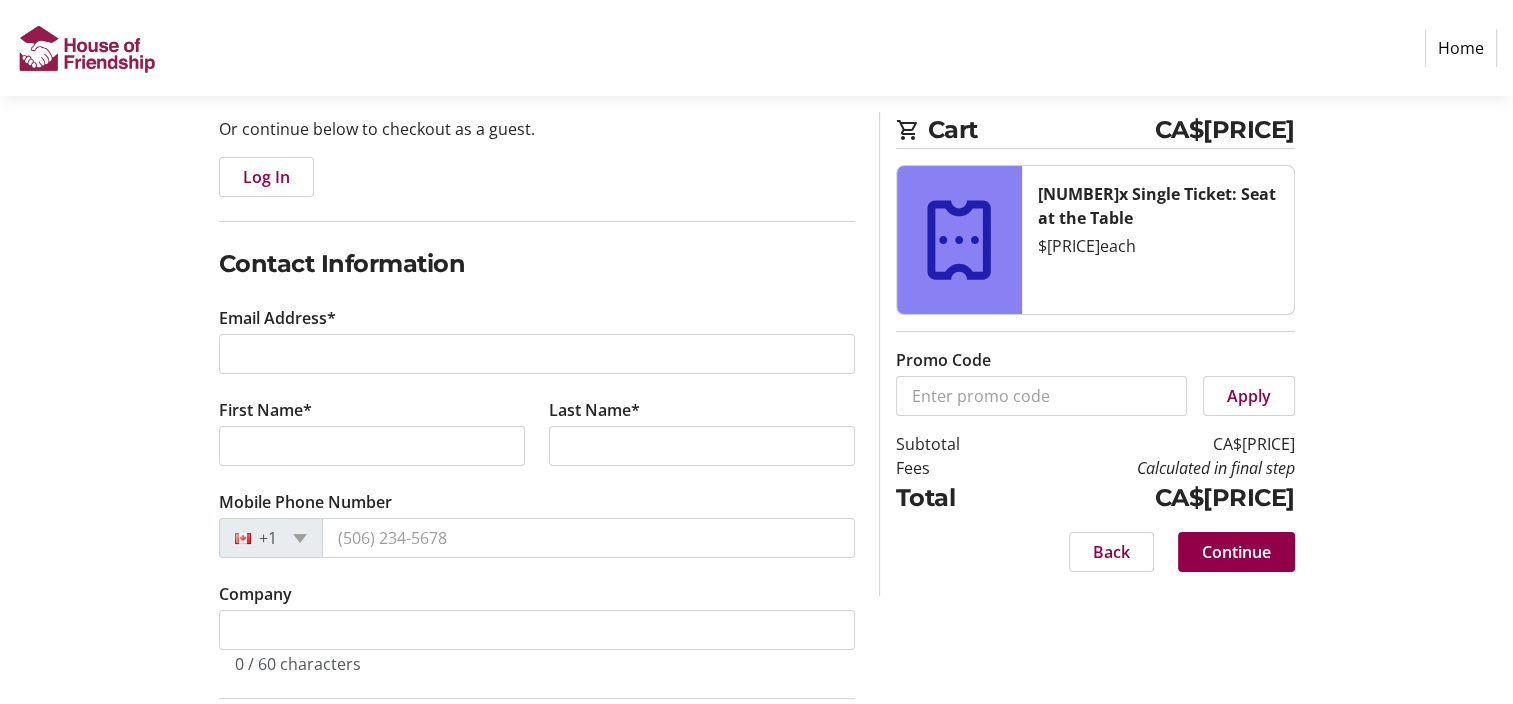 scroll, scrollTop: 200, scrollLeft: 0, axis: vertical 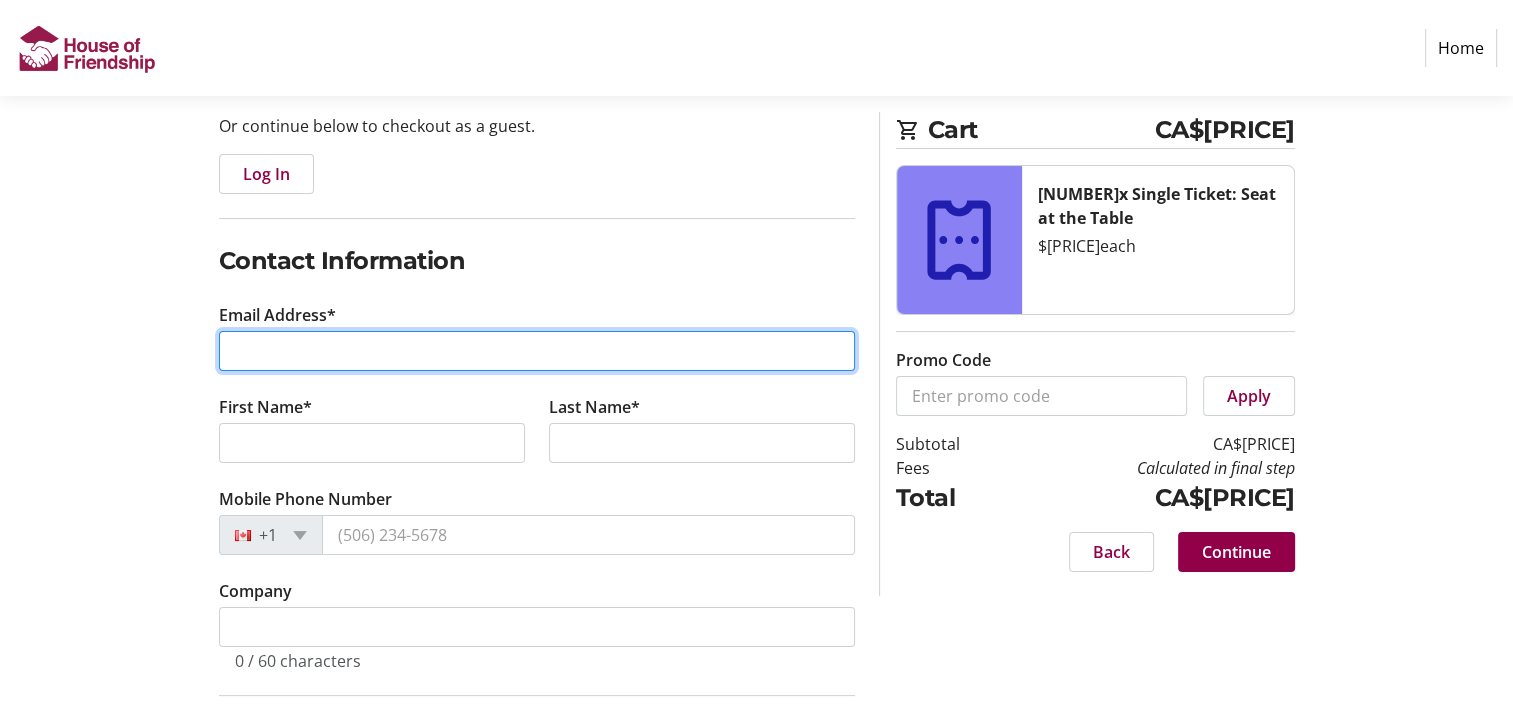click on "Email Address*" at bounding box center (537, 351) 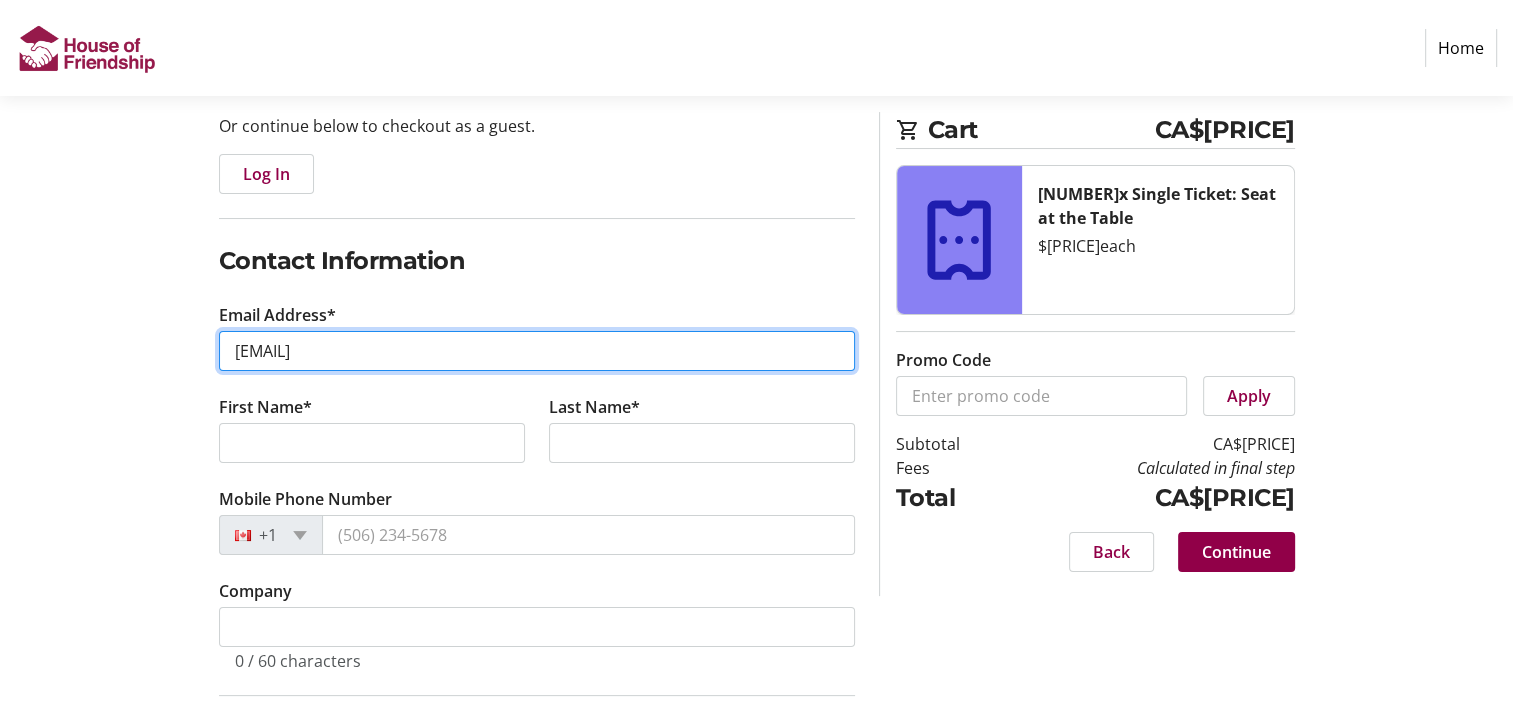 type on "[EMAIL]" 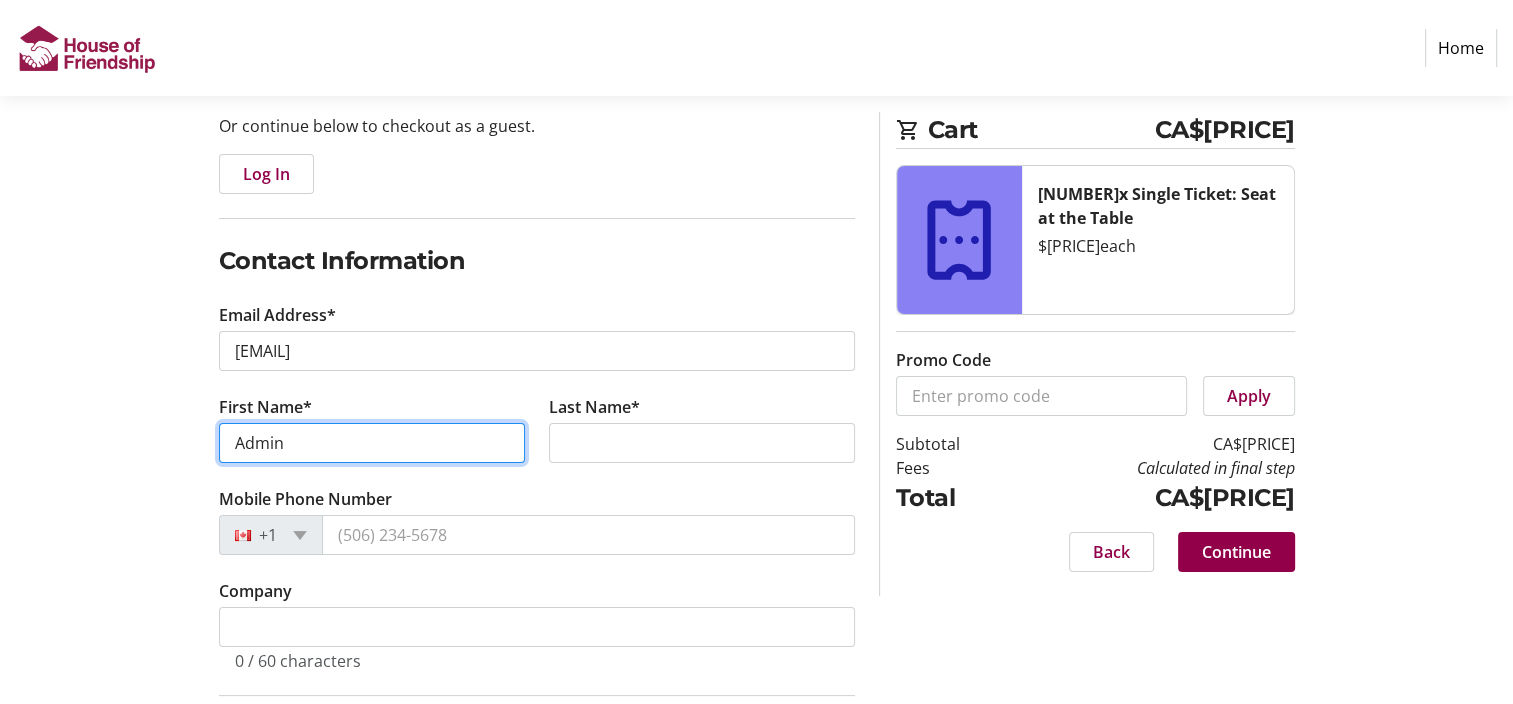 type on "Admin" 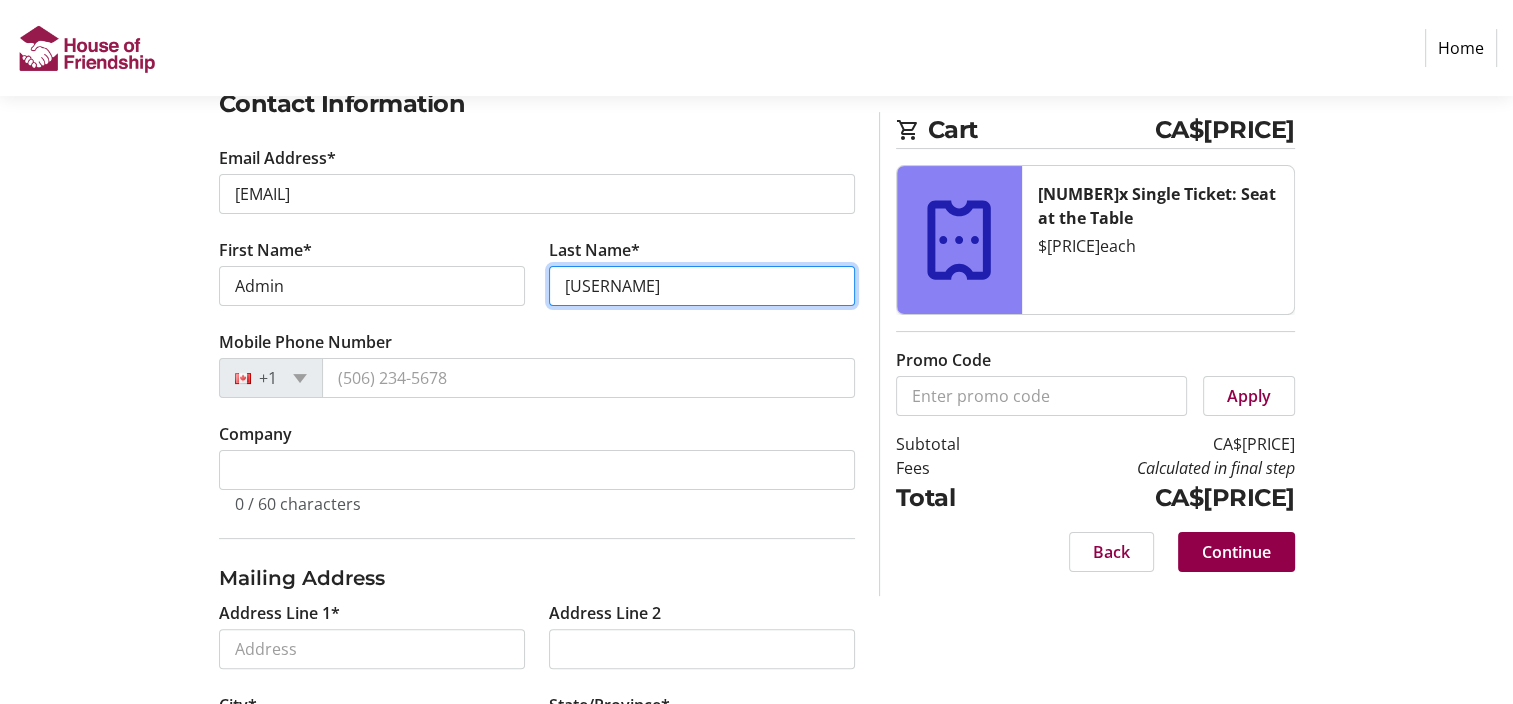 scroll, scrollTop: 400, scrollLeft: 0, axis: vertical 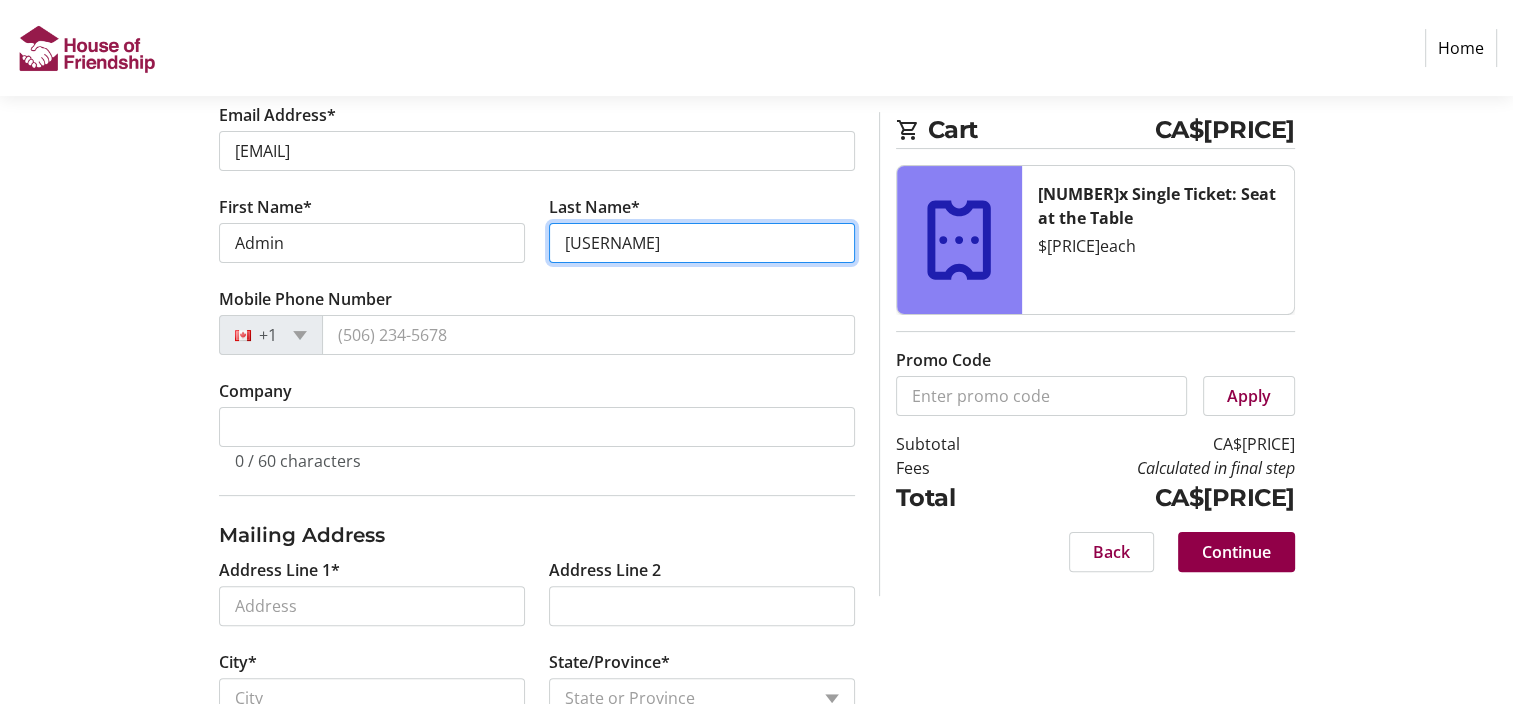 type on "[USERNAME]" 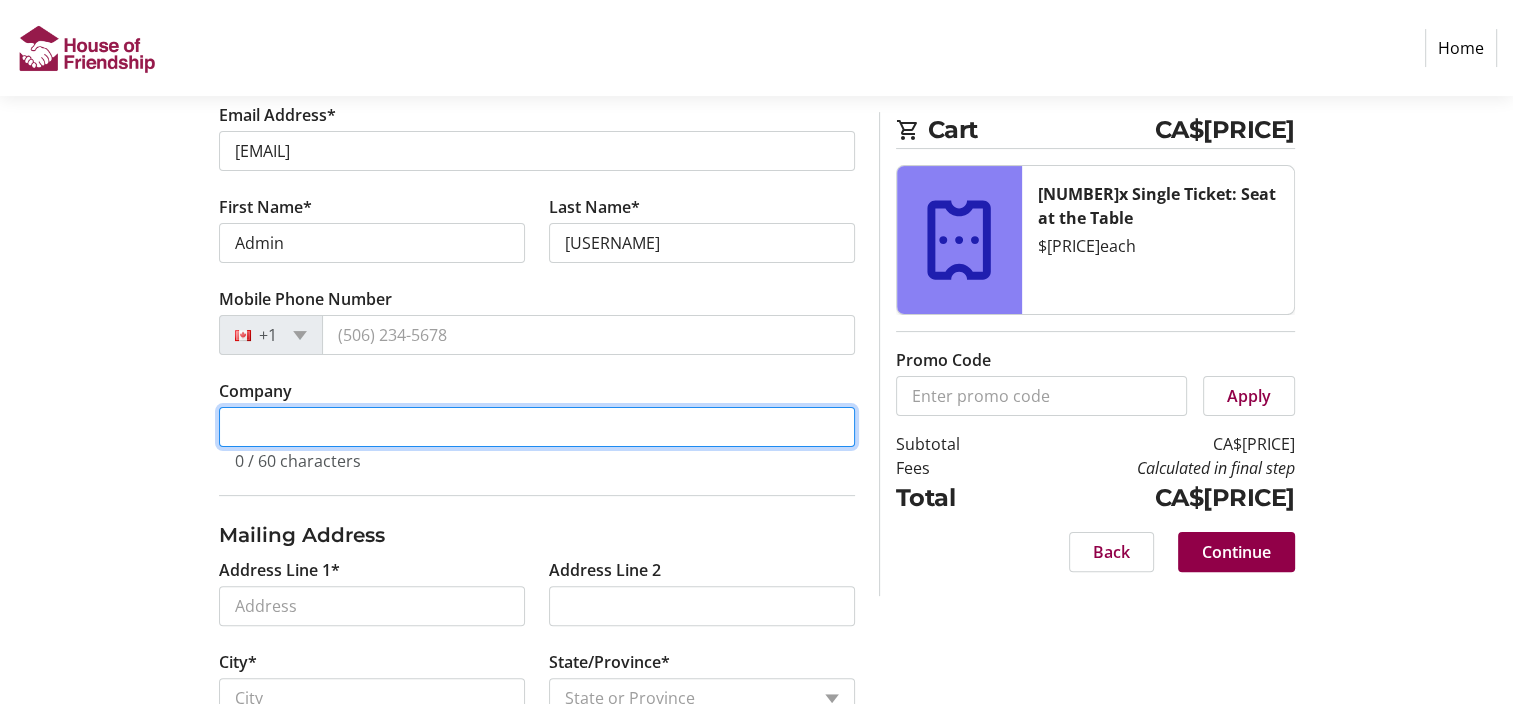 click on "Company" at bounding box center [537, 427] 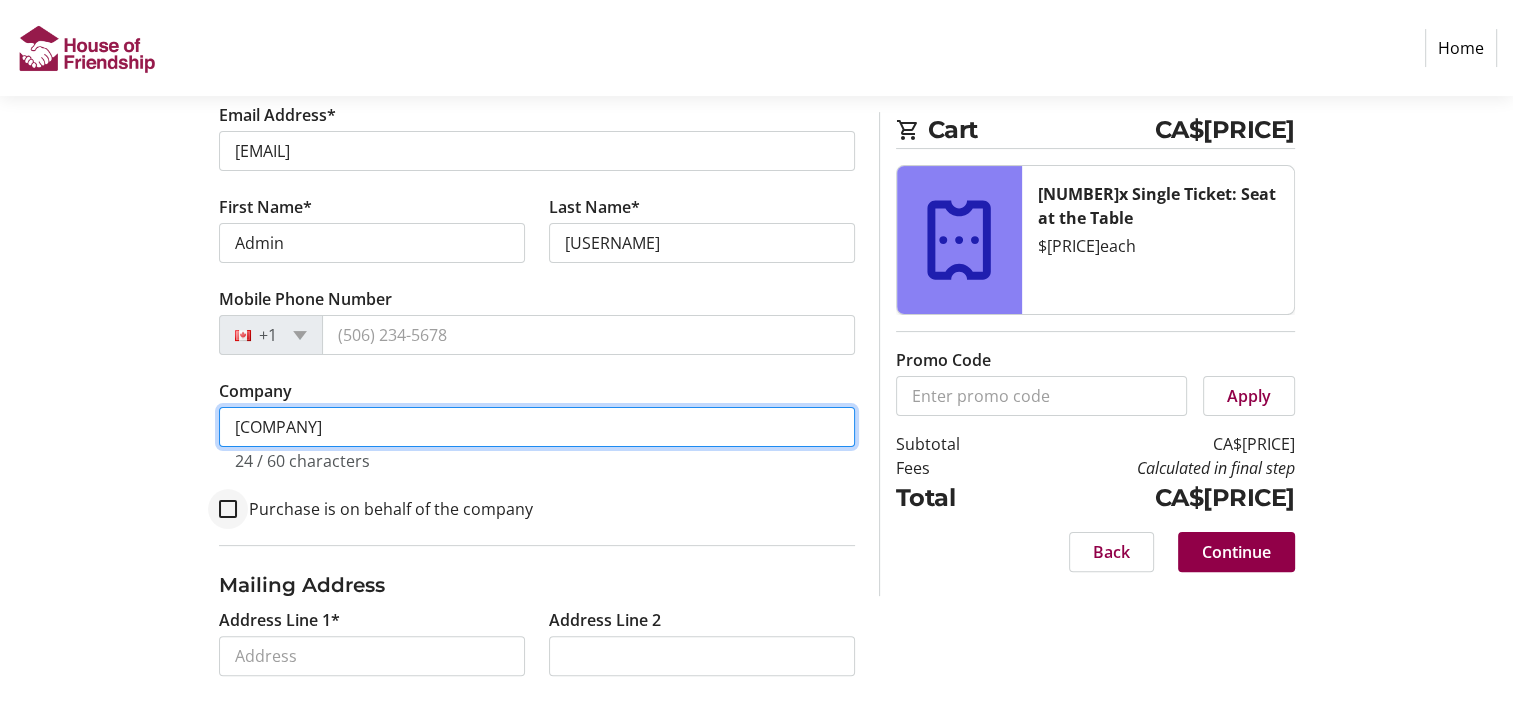 type on "[COMPANY]" 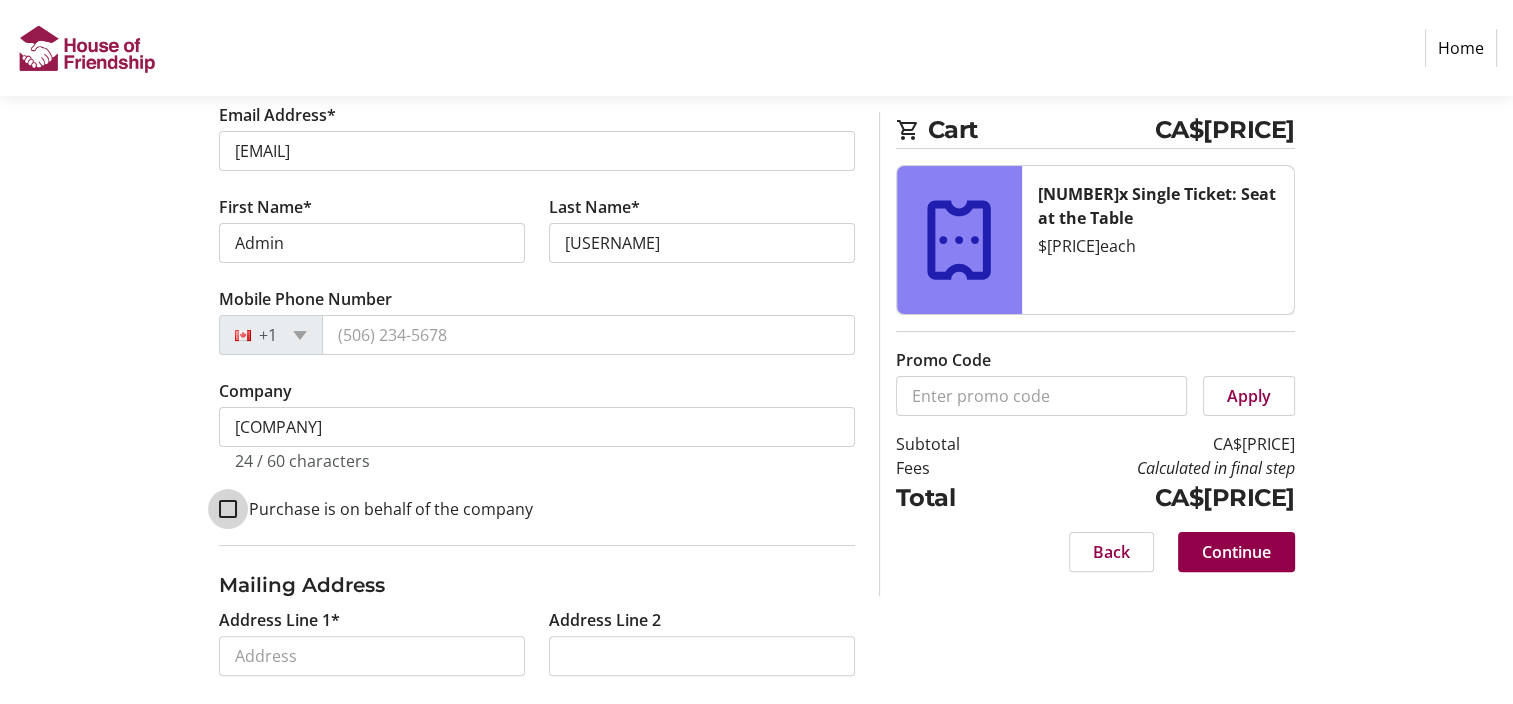 click on "Purchase is on behalf of the company" at bounding box center [228, 509] 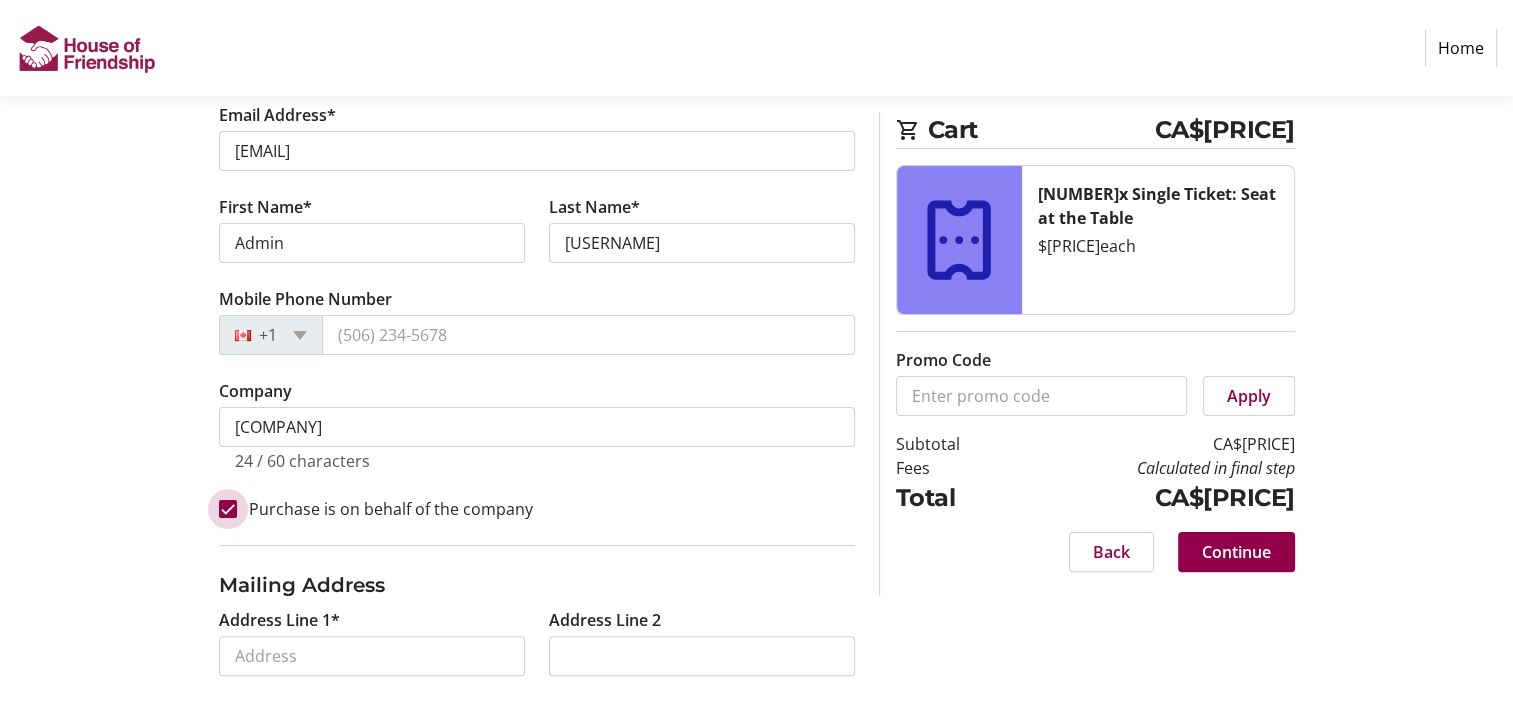 checkbox on "true" 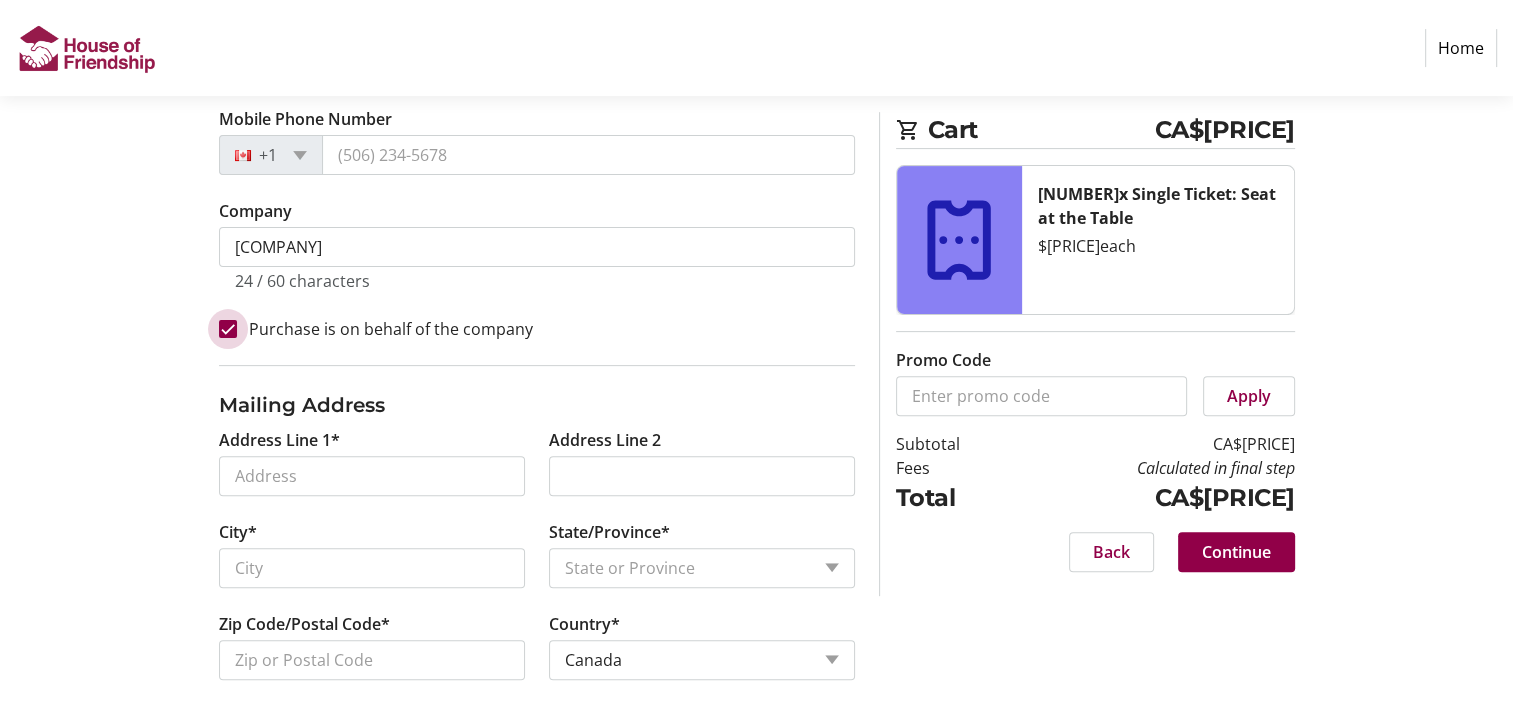 scroll, scrollTop: 600, scrollLeft: 0, axis: vertical 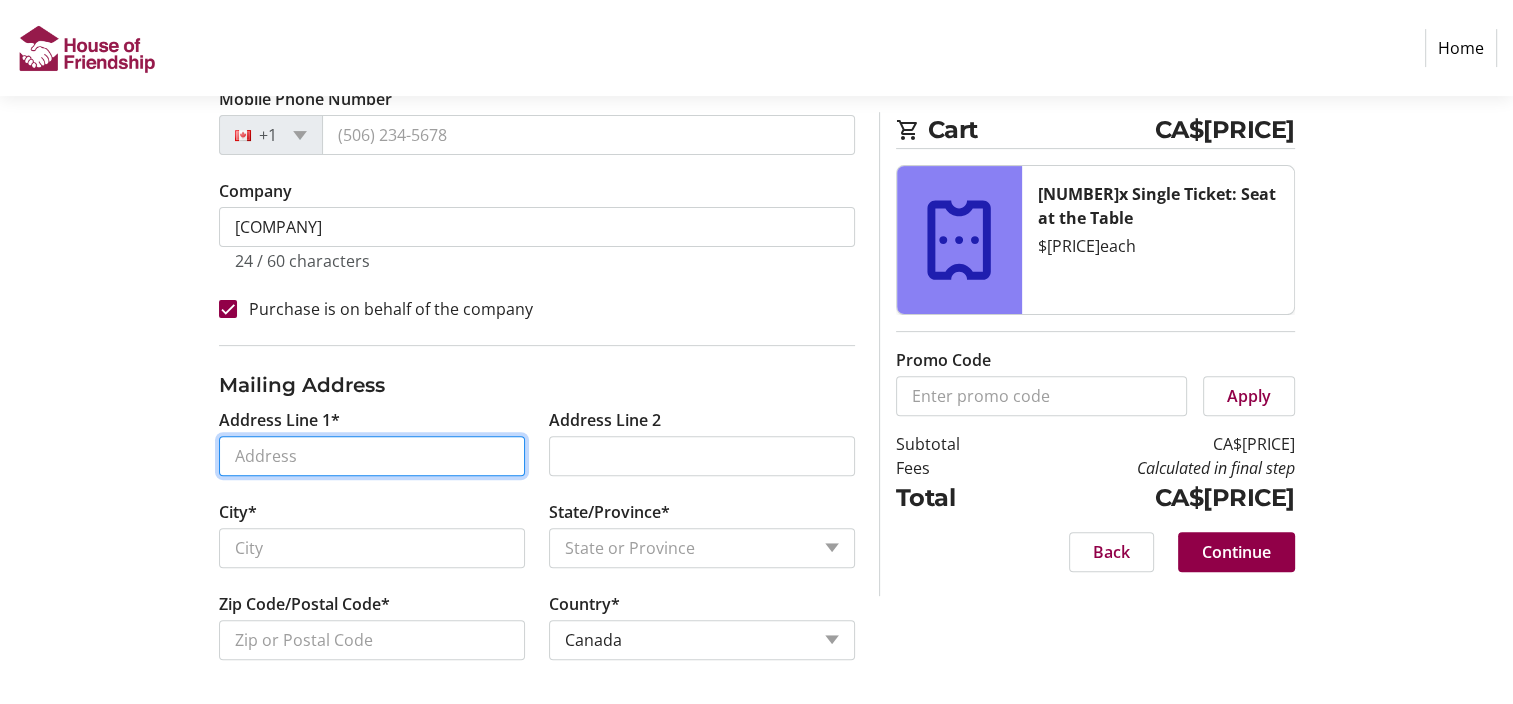 click on "Address Line 1*" at bounding box center (372, 456) 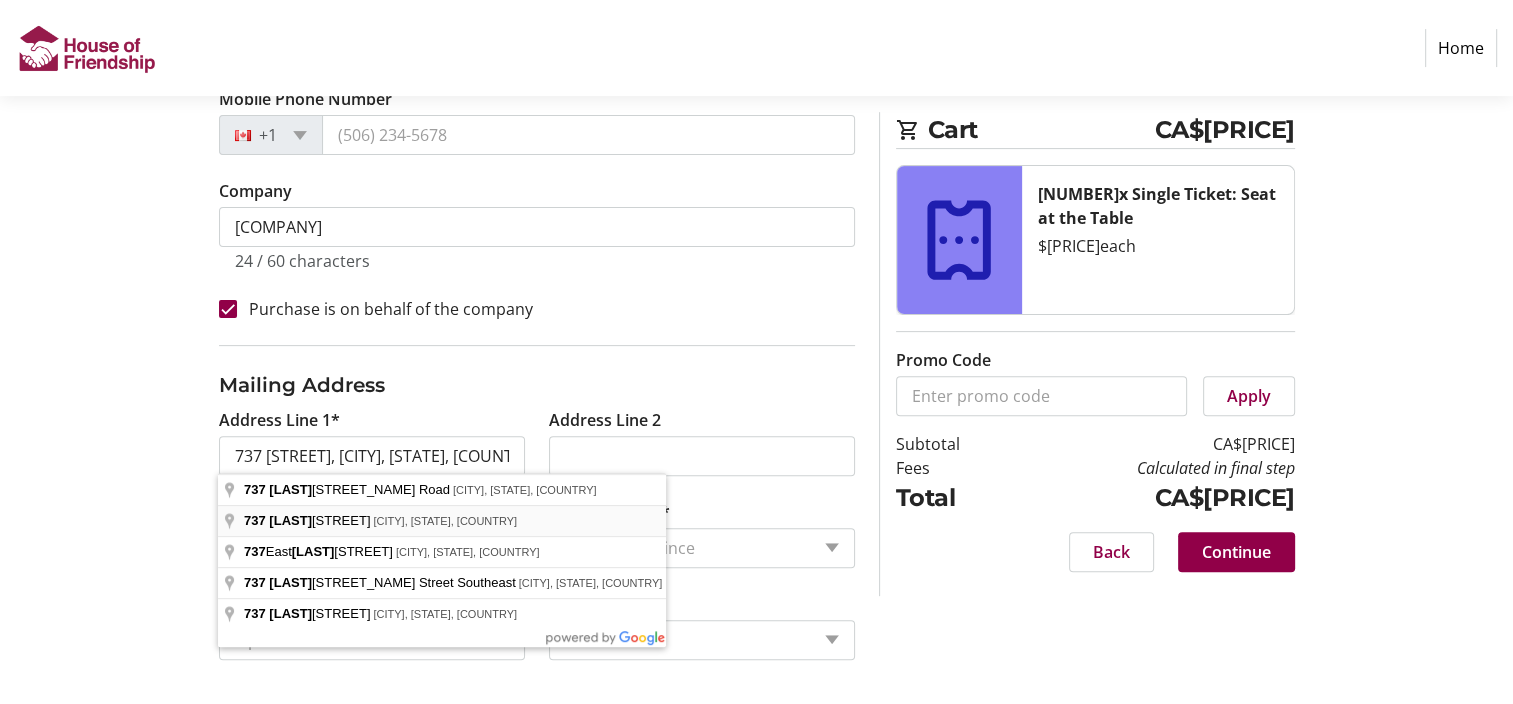 type on "737 [STREET]" 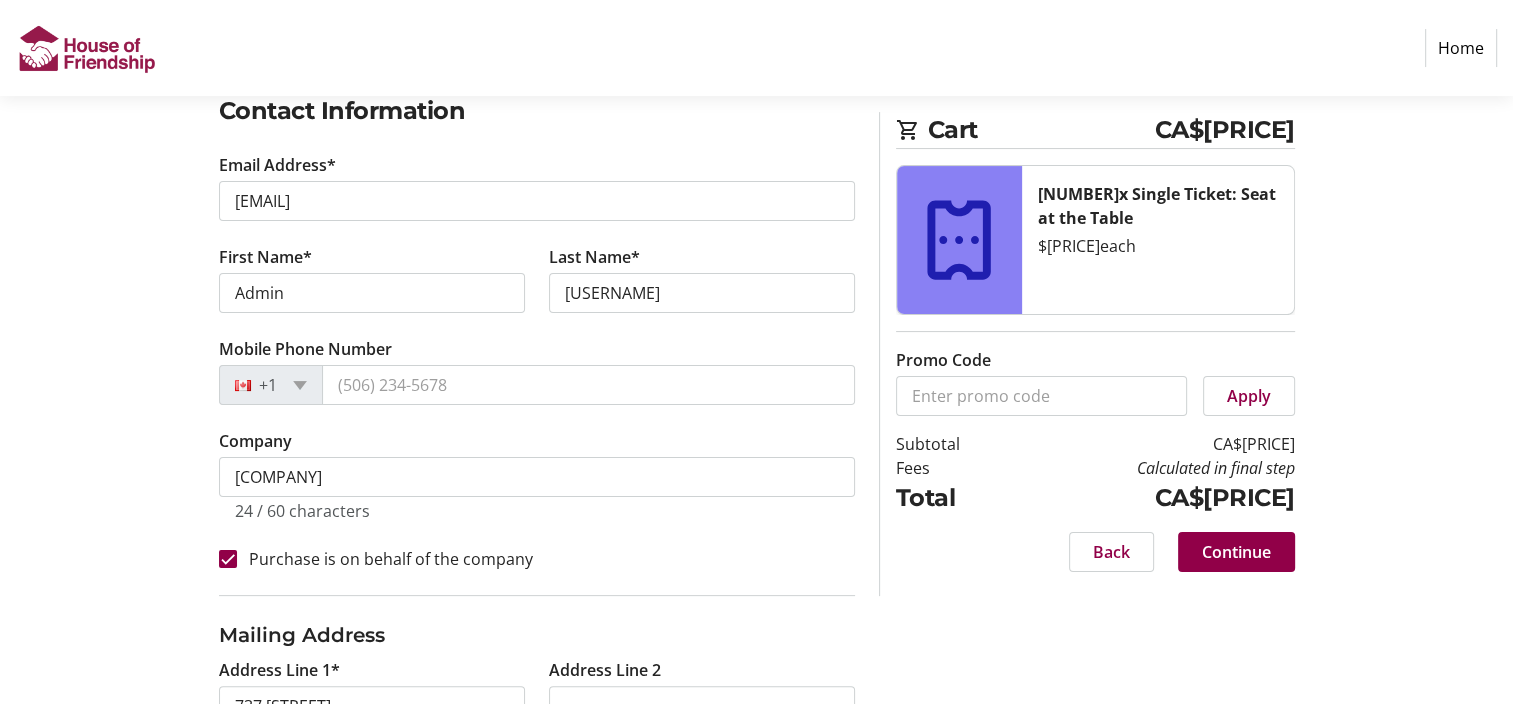 scroll, scrollTop: 600, scrollLeft: 0, axis: vertical 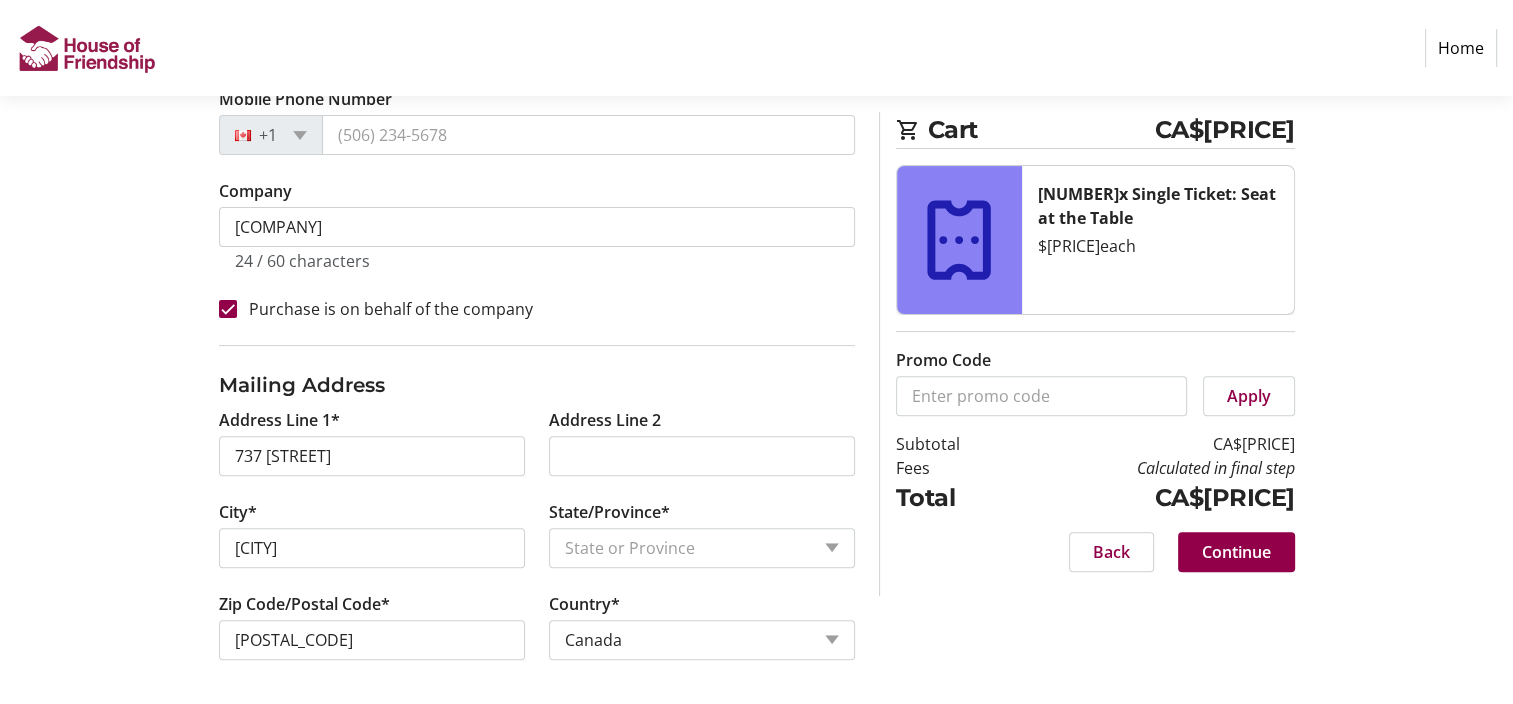 click on "Continue" 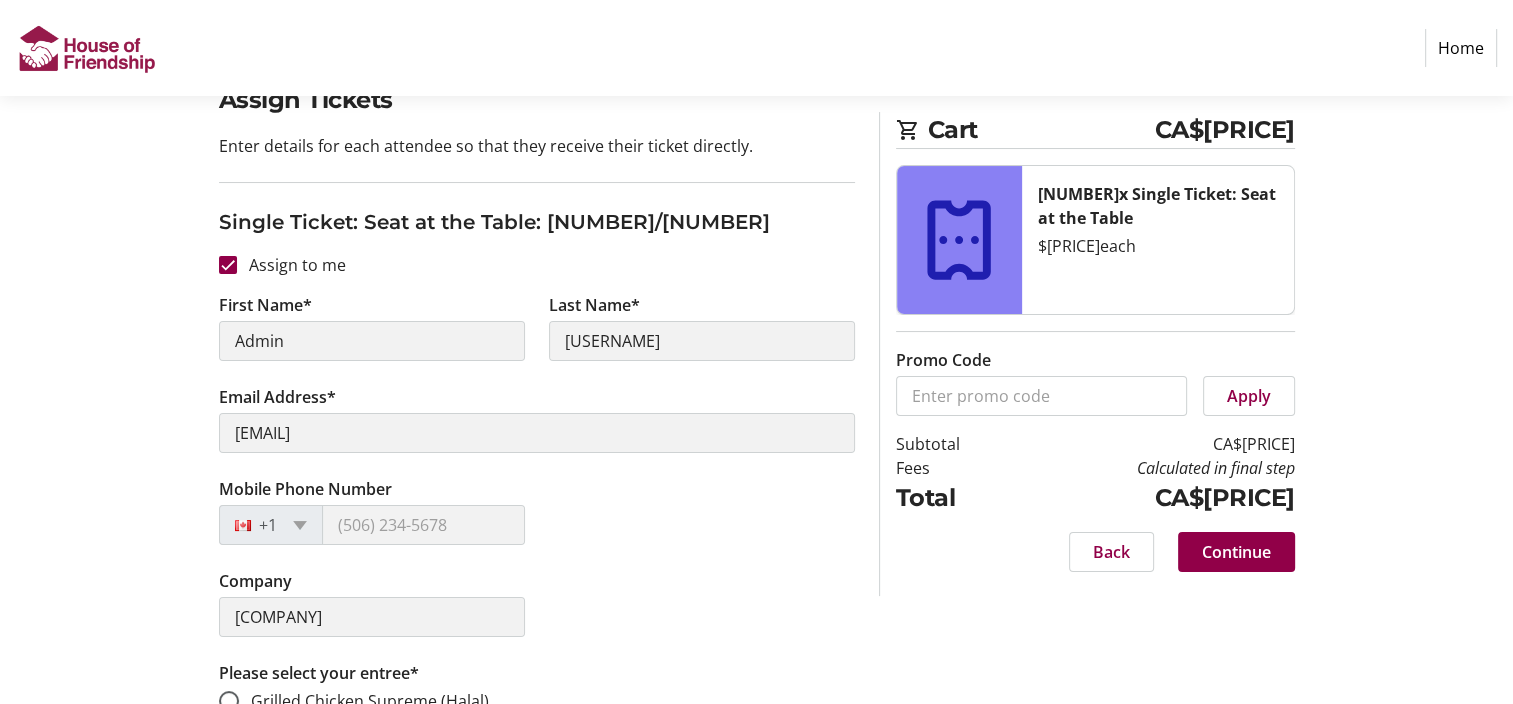 scroll, scrollTop: 200, scrollLeft: 0, axis: vertical 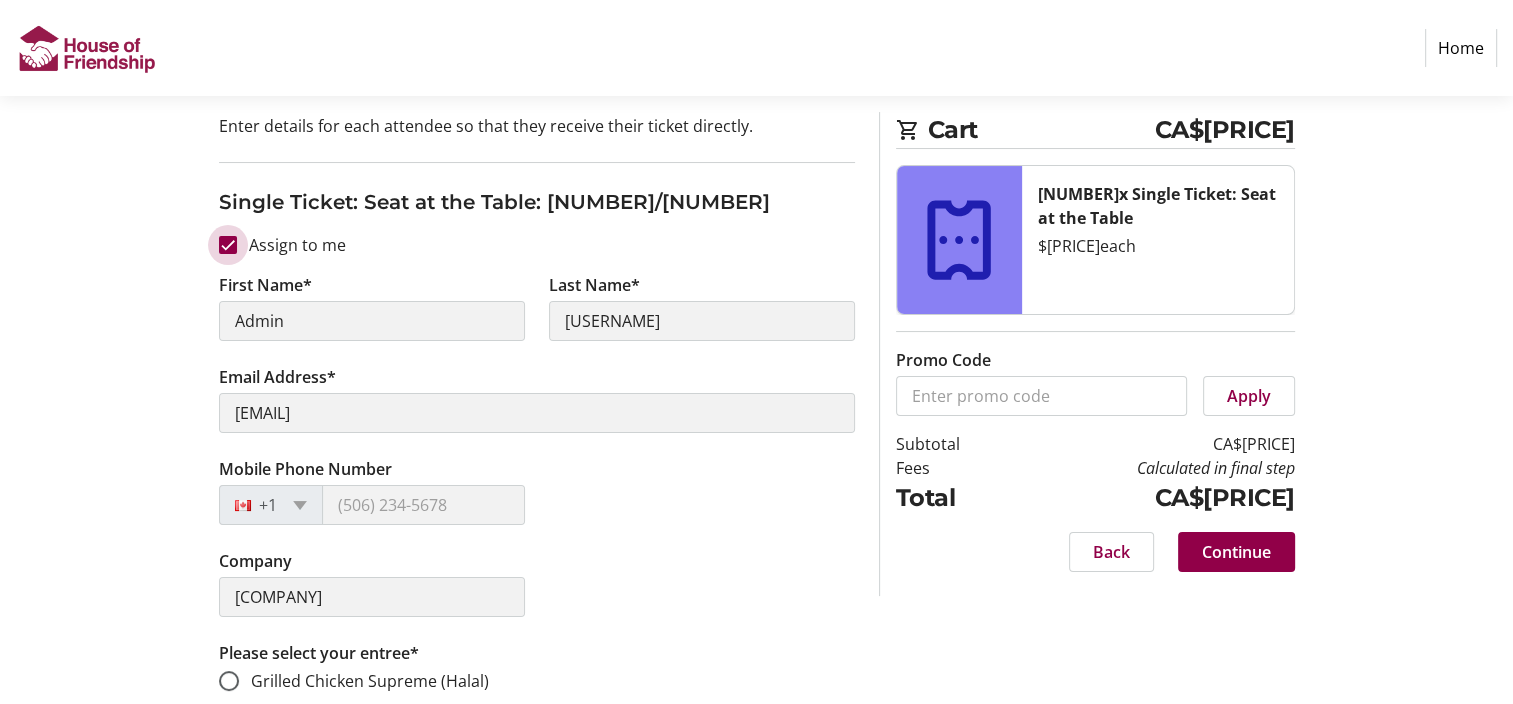 click on "Assign to me" at bounding box center [228, 245] 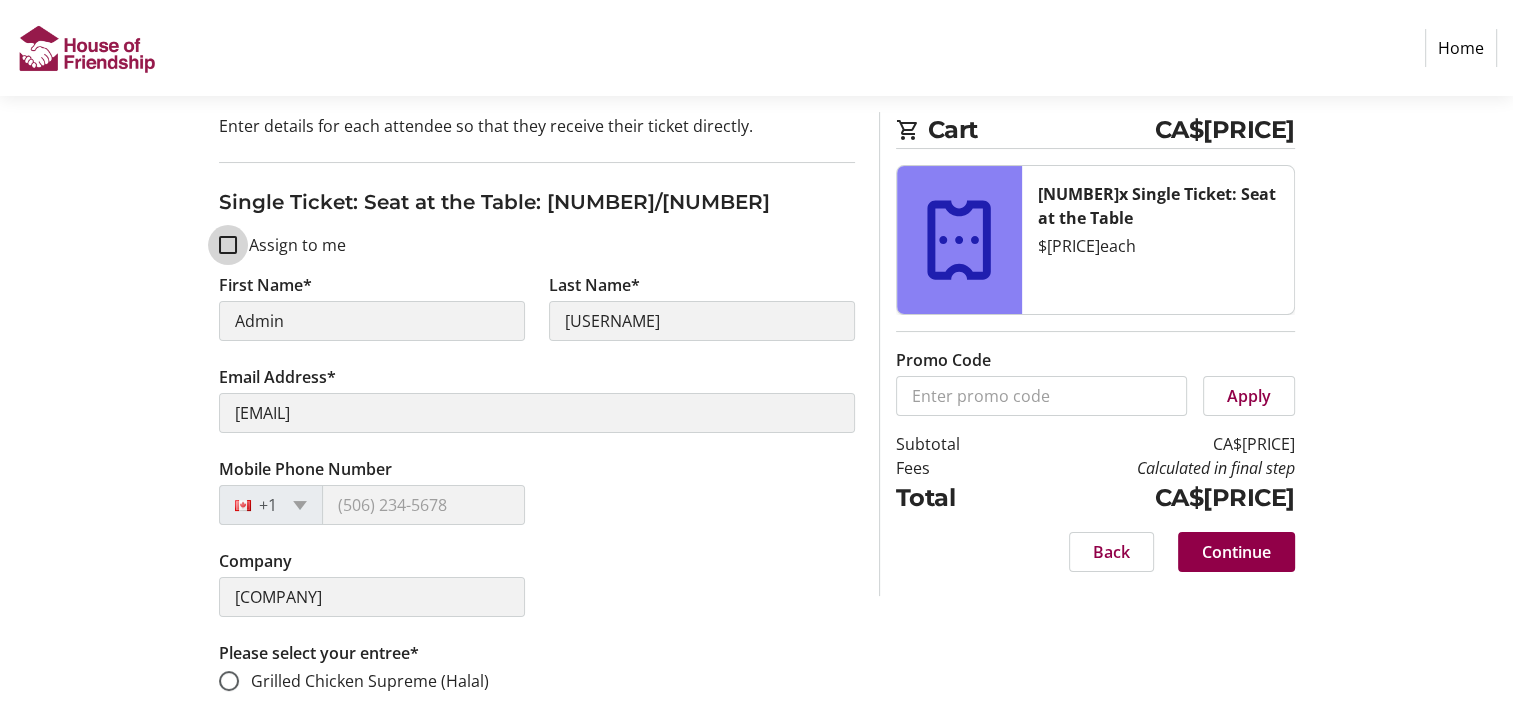 checkbox on "false" 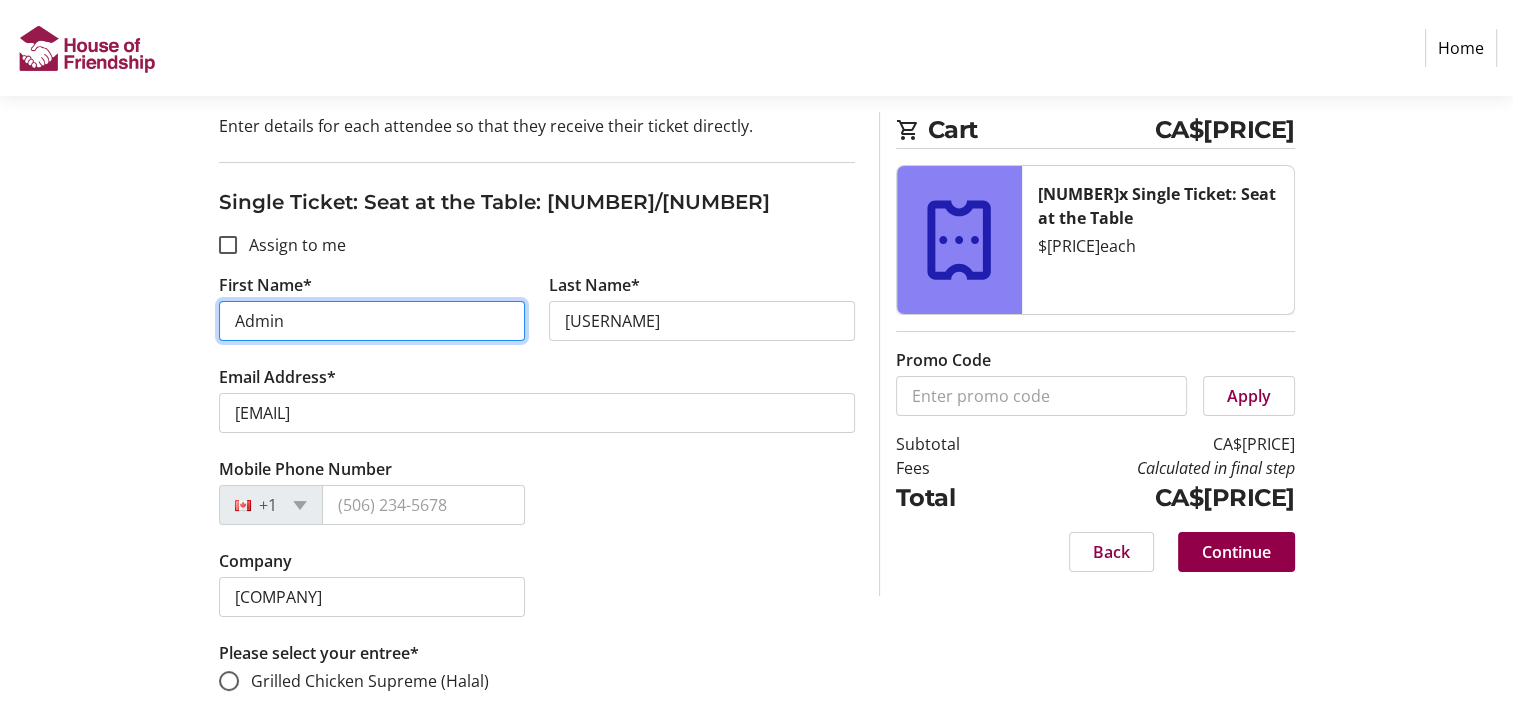 click on "Admin" at bounding box center [372, 321] 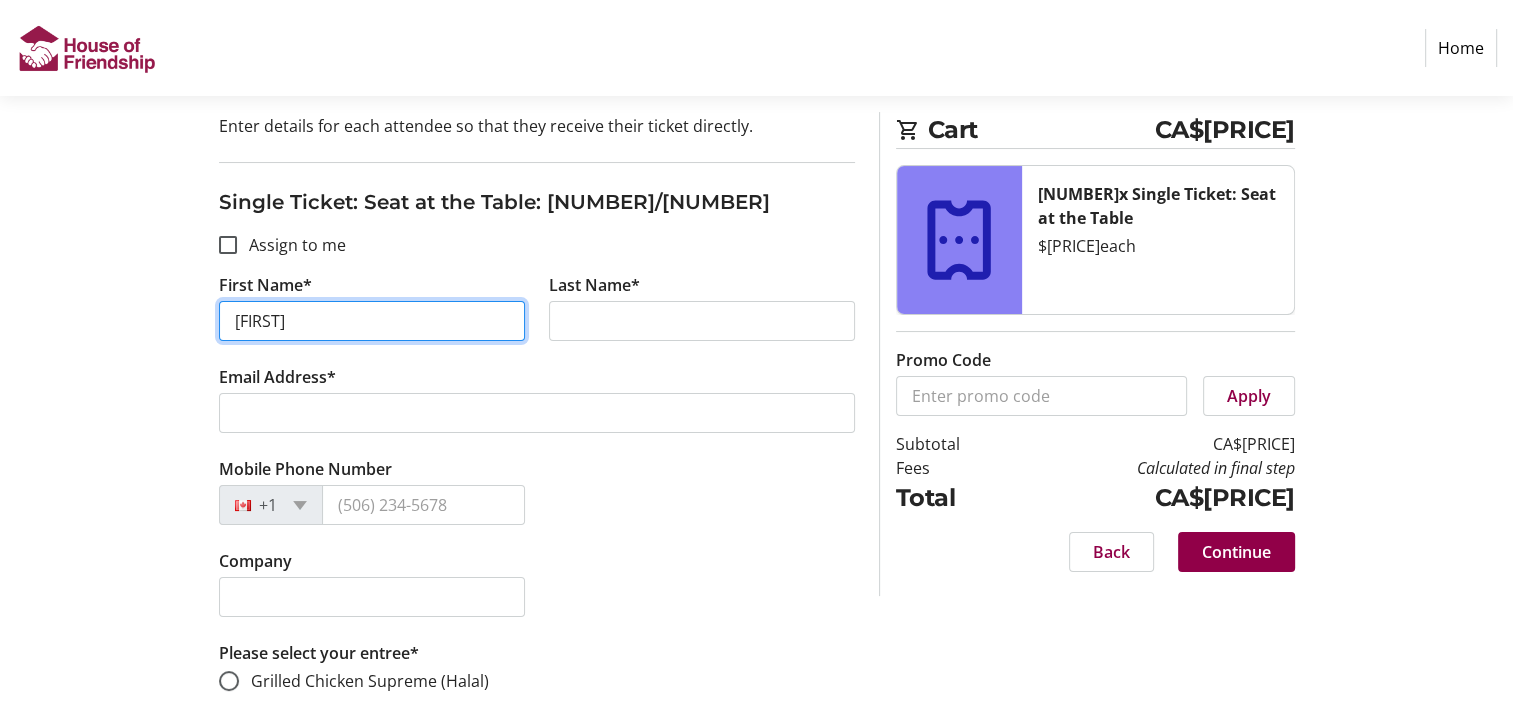 type on "[FIRST]" 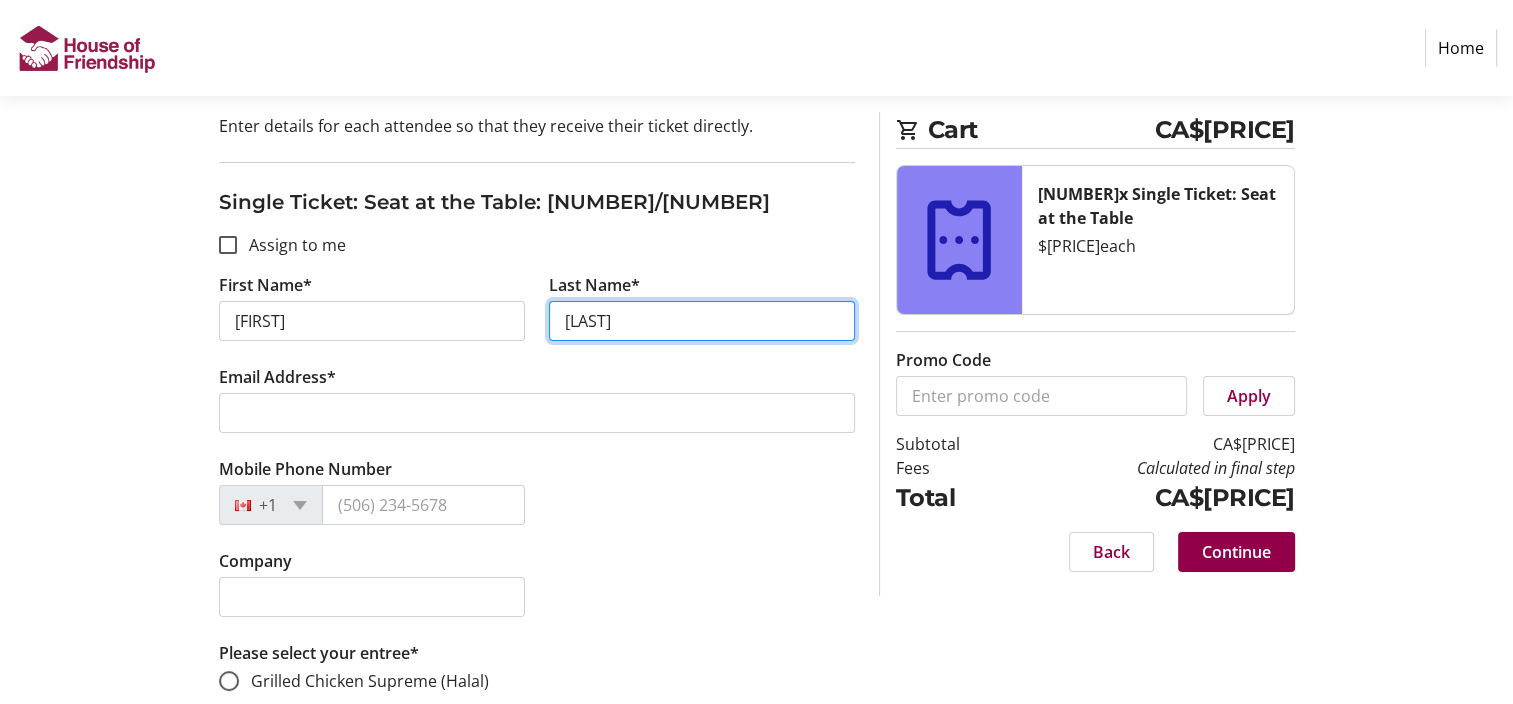 type on "[LAST]" 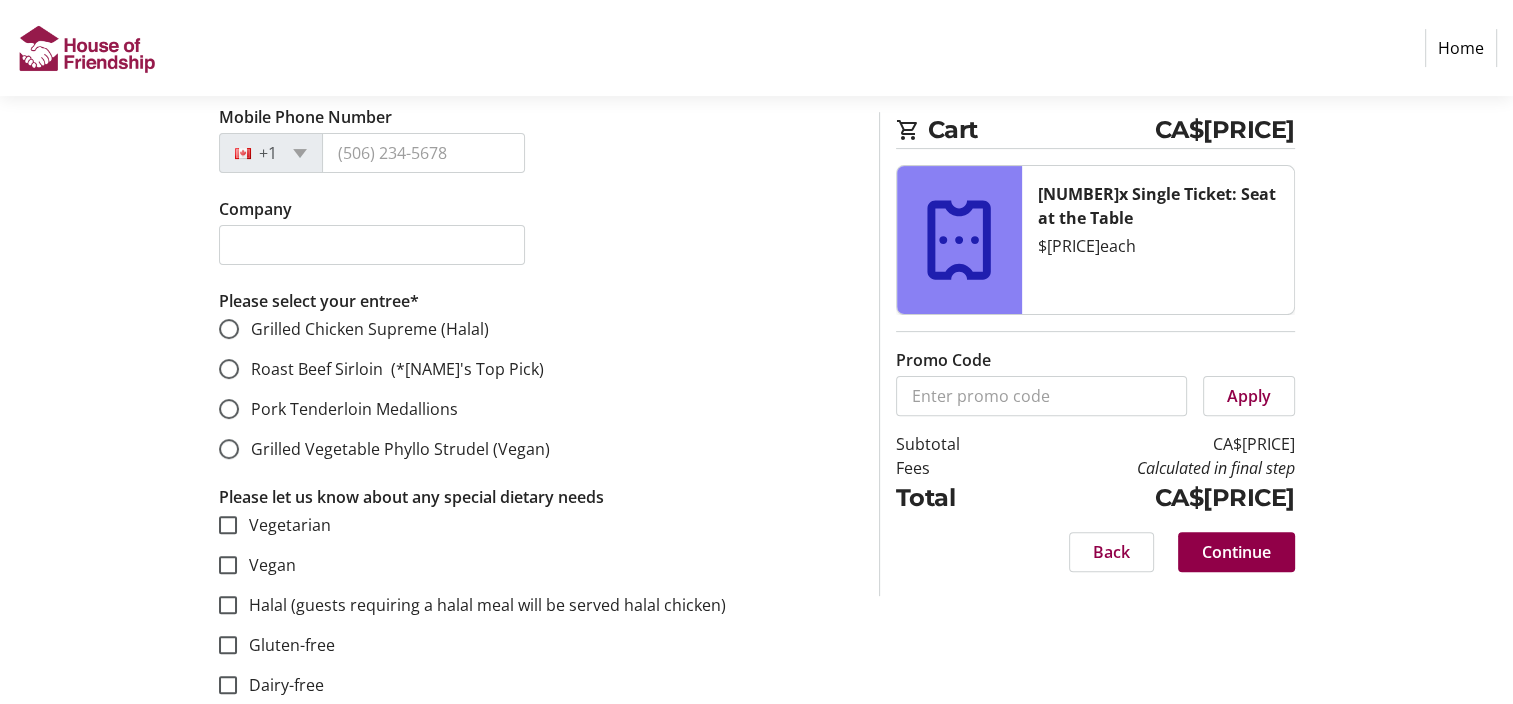 scroll, scrollTop: 600, scrollLeft: 0, axis: vertical 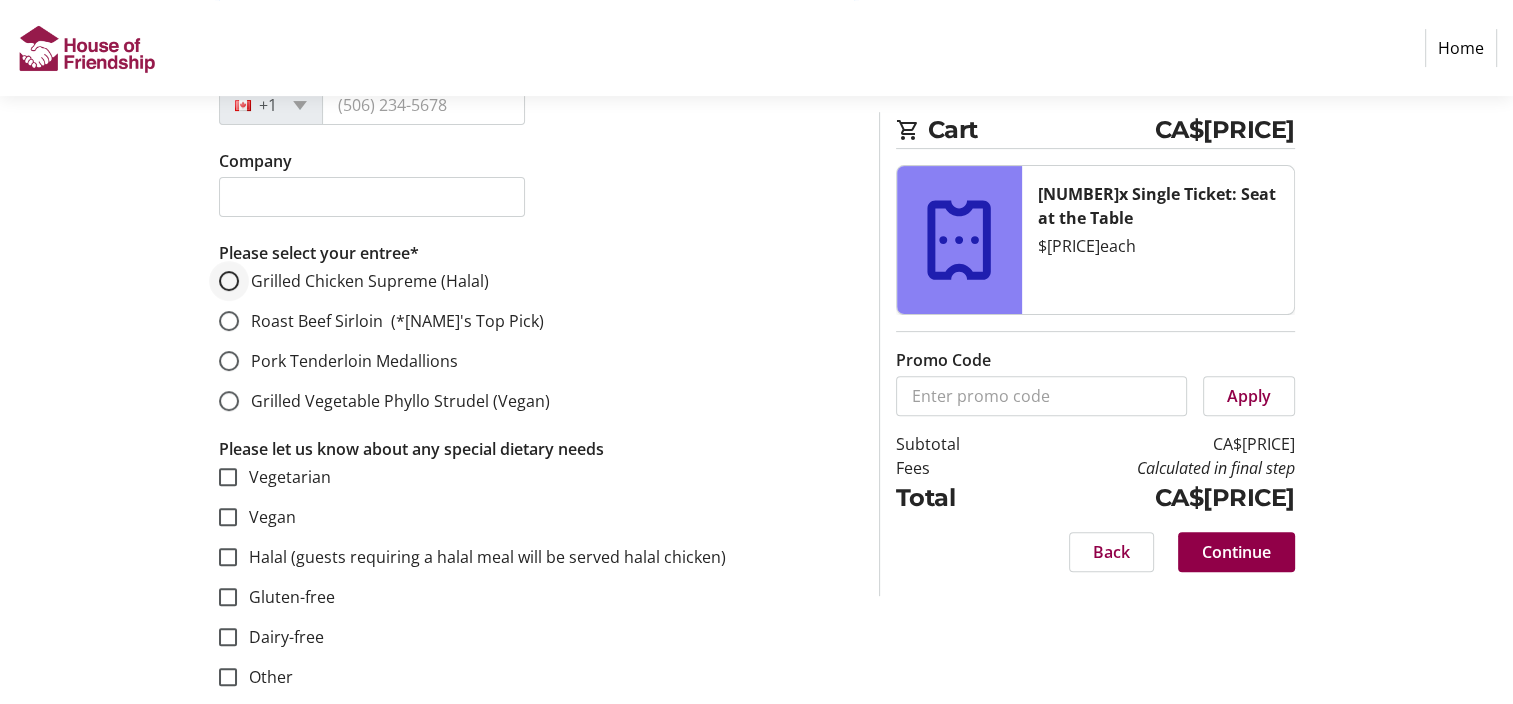 type on "[EMAIL]" 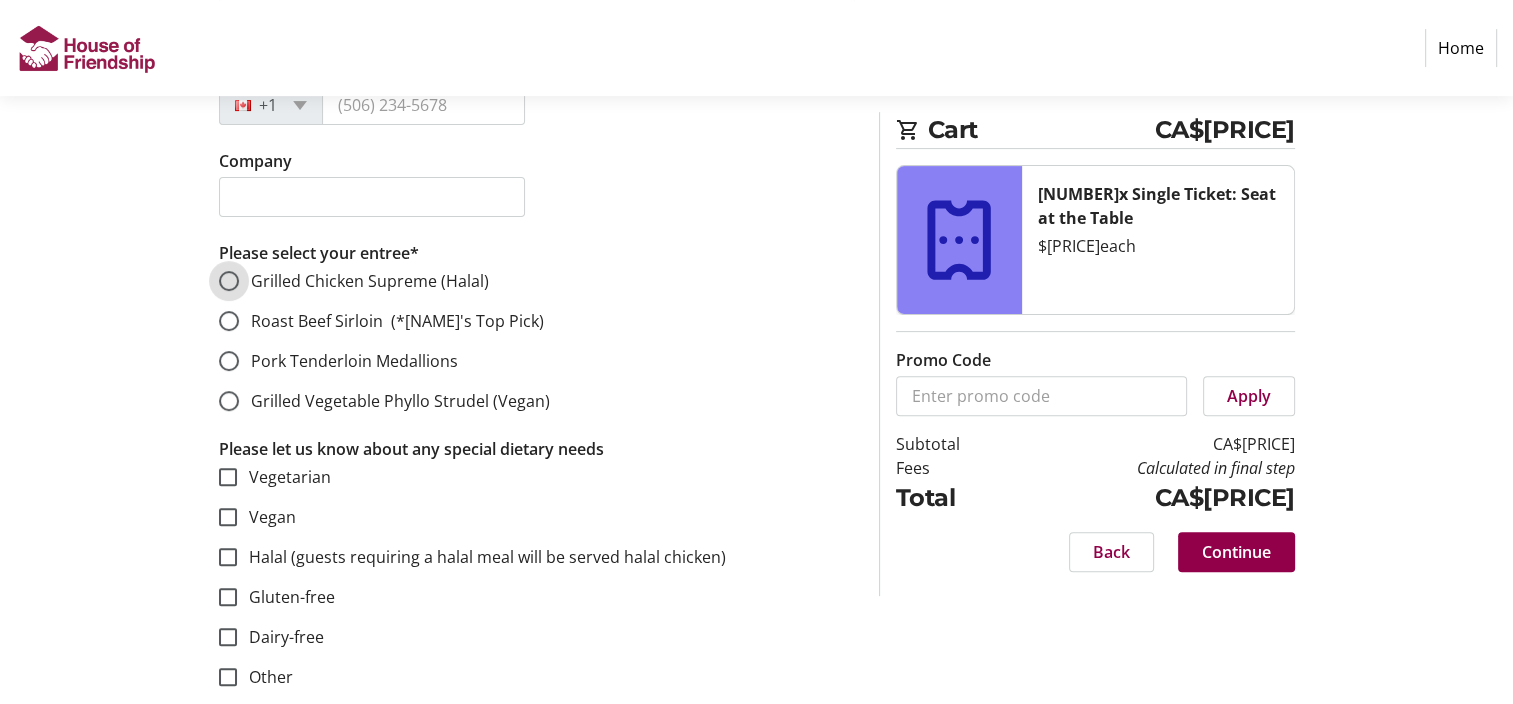 click on "Grilled Chicken Supreme (Halal)" at bounding box center (229, 281) 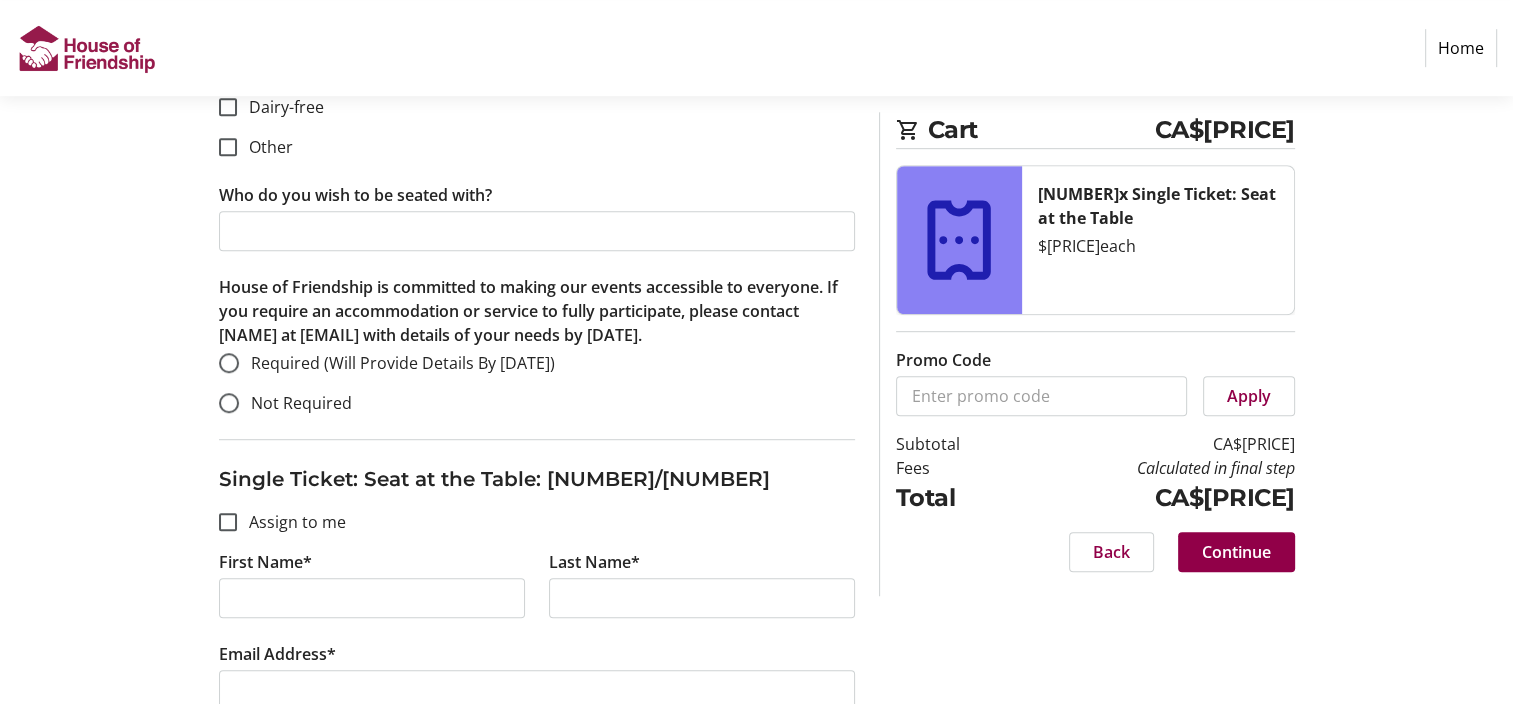 scroll, scrollTop: 1100, scrollLeft: 0, axis: vertical 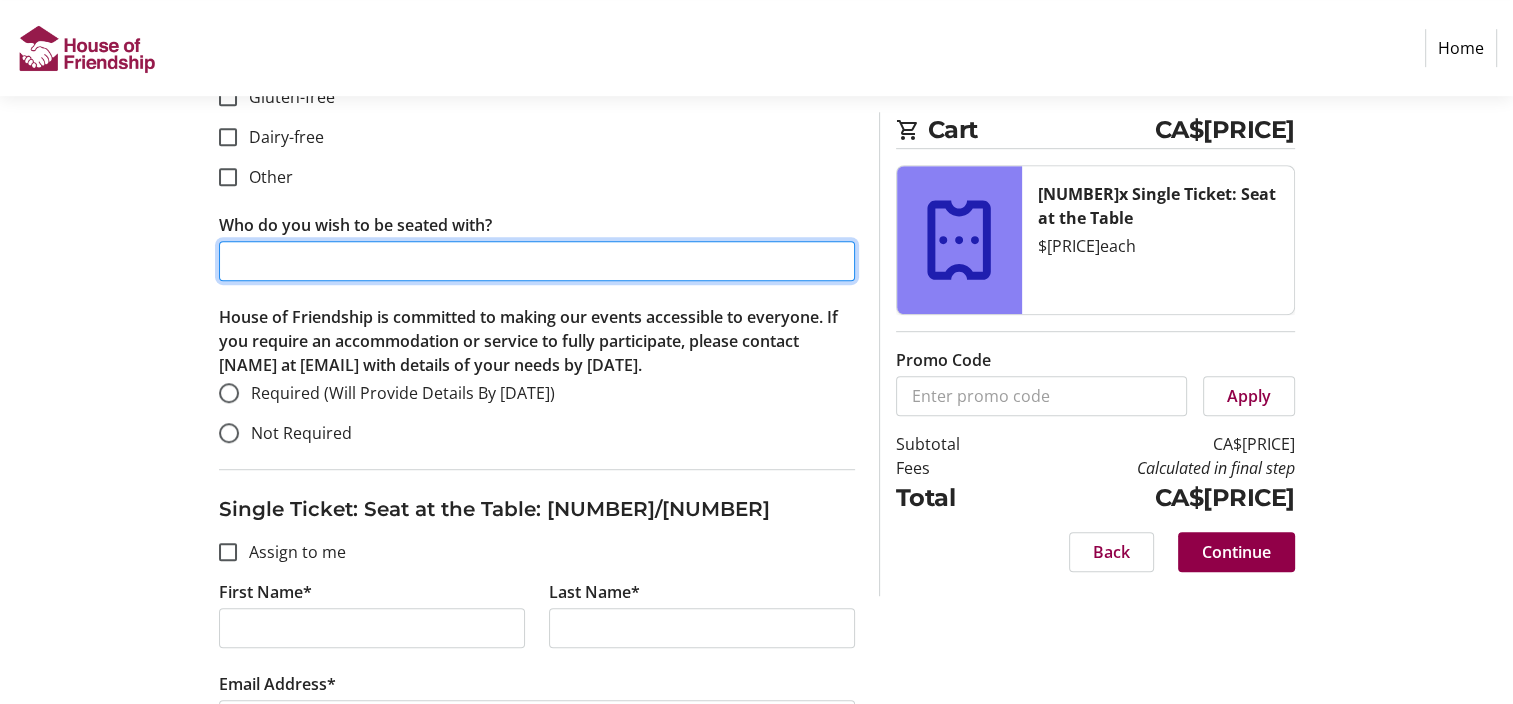 click on "Who do you wish to be seated with?" at bounding box center [537, 261] 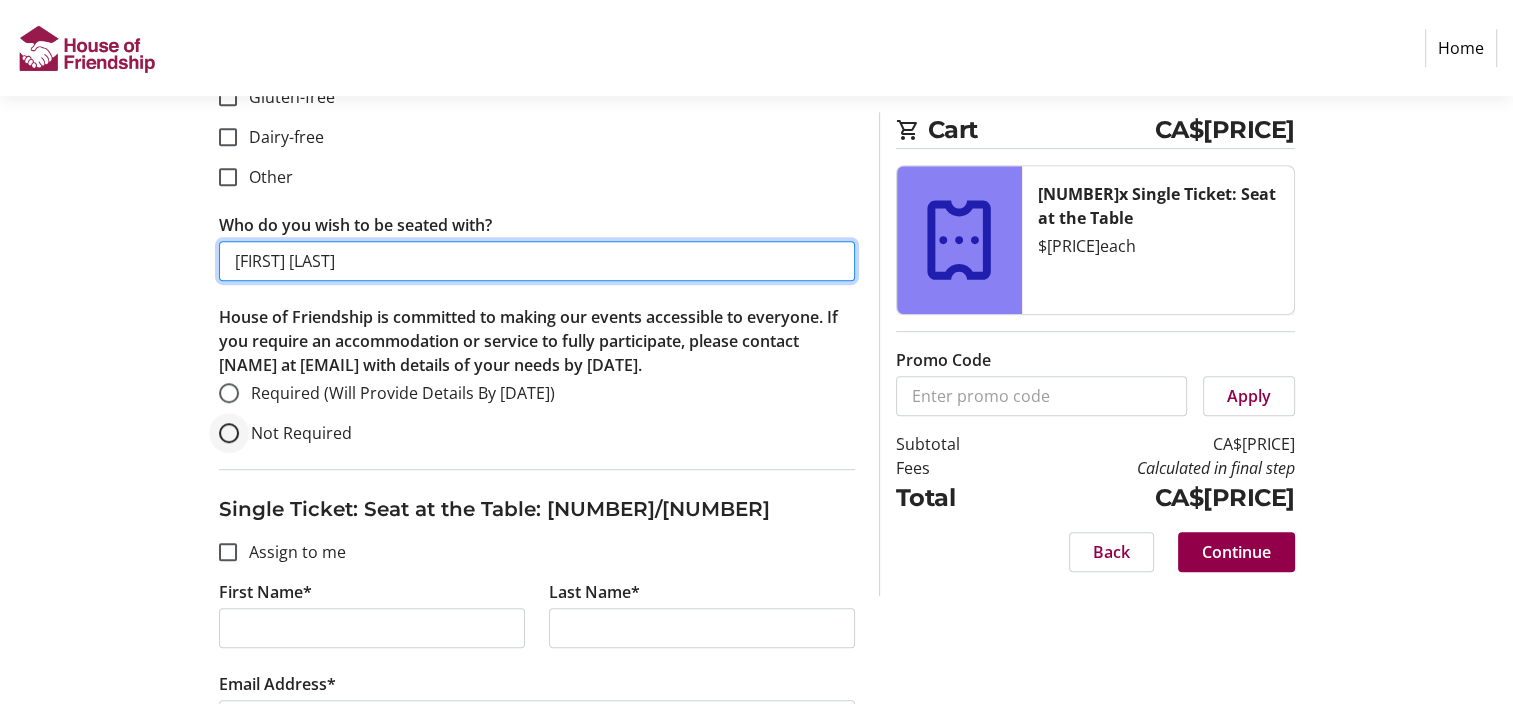 type on "[FIRST] [LAST]" 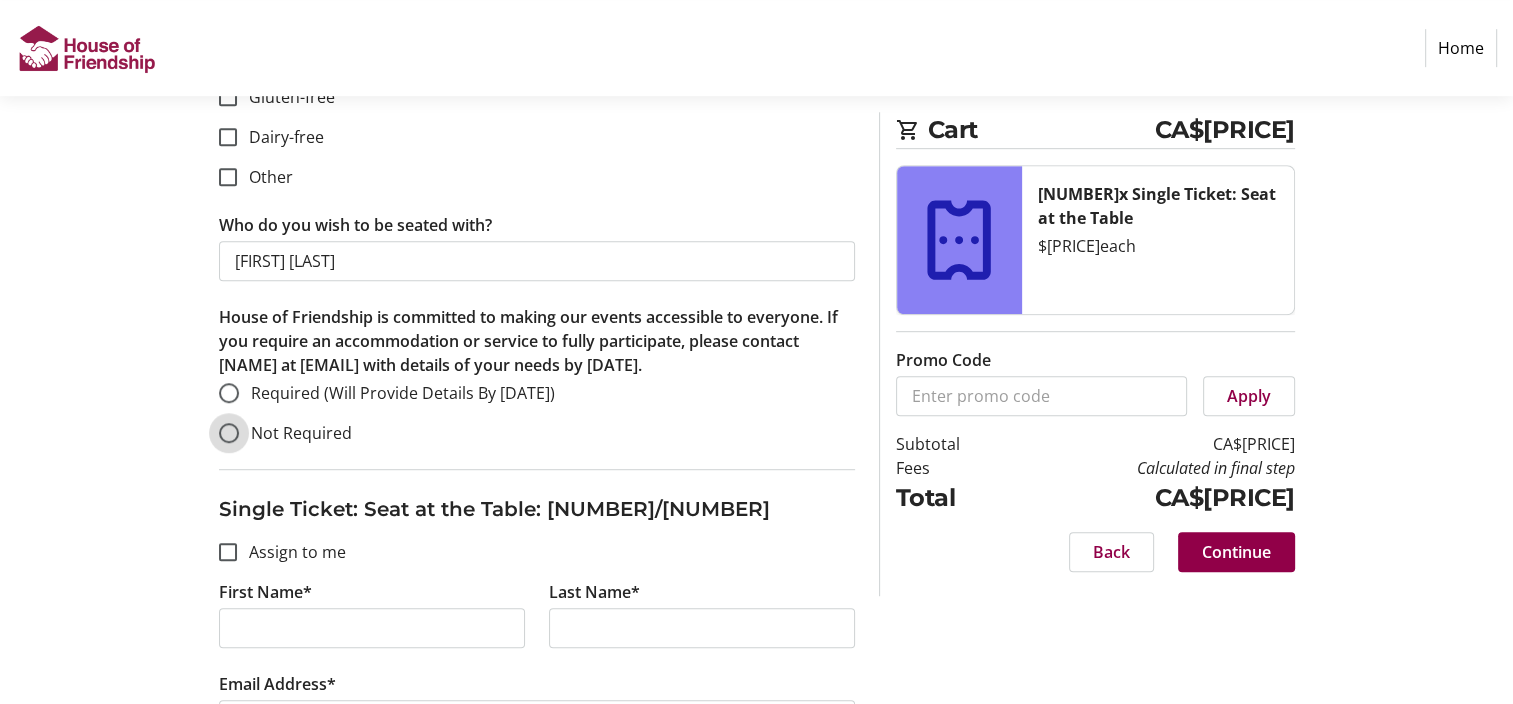 click on "Not Required" at bounding box center (229, 433) 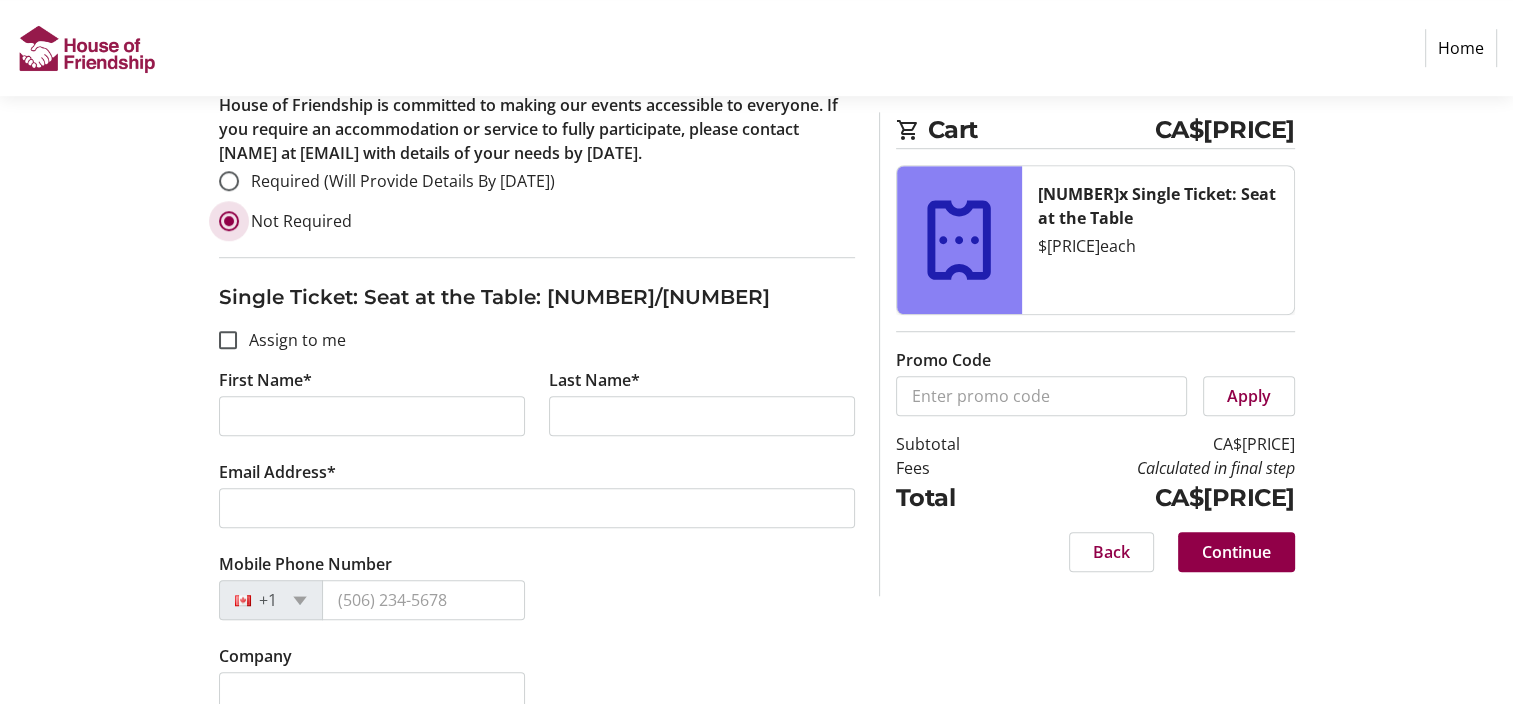 scroll, scrollTop: 1400, scrollLeft: 0, axis: vertical 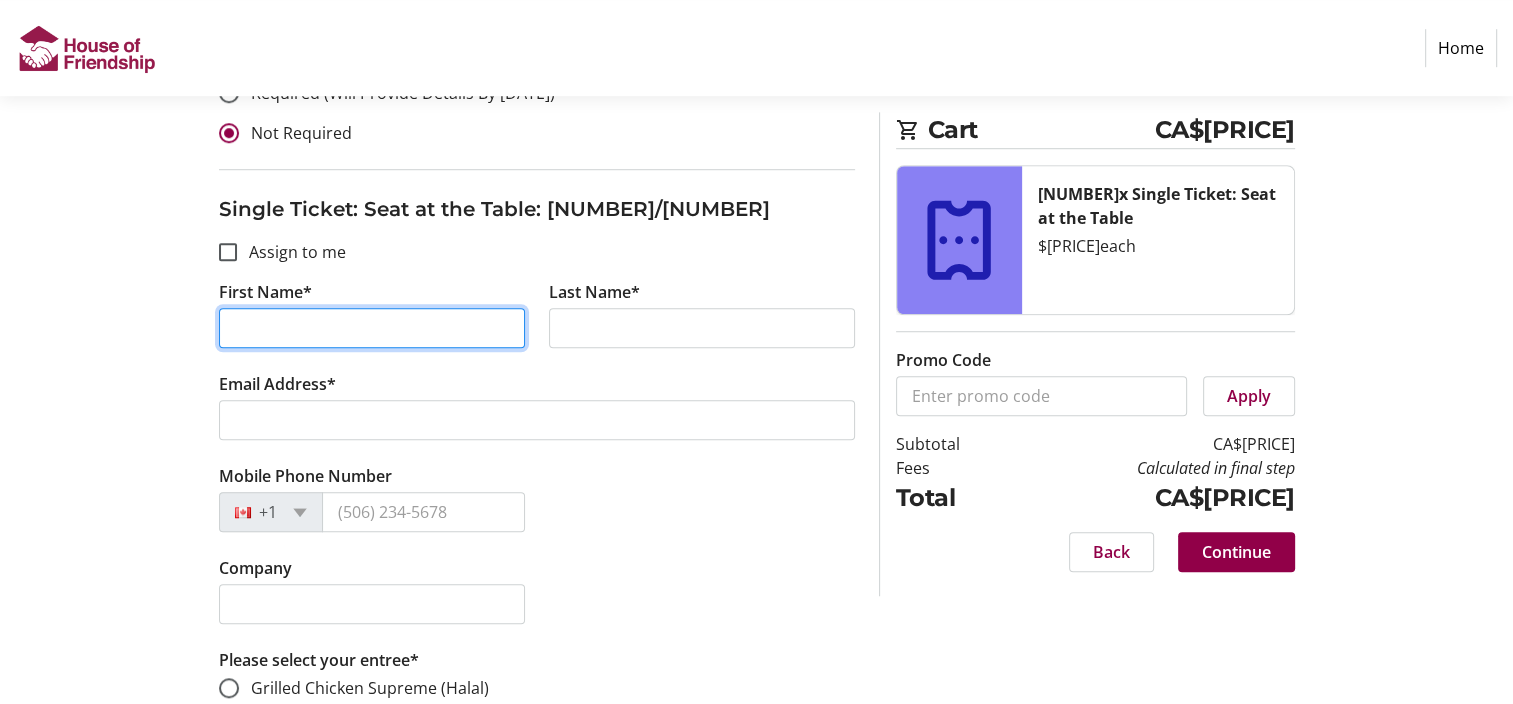 click on "First Name*" at bounding box center (372, 328) 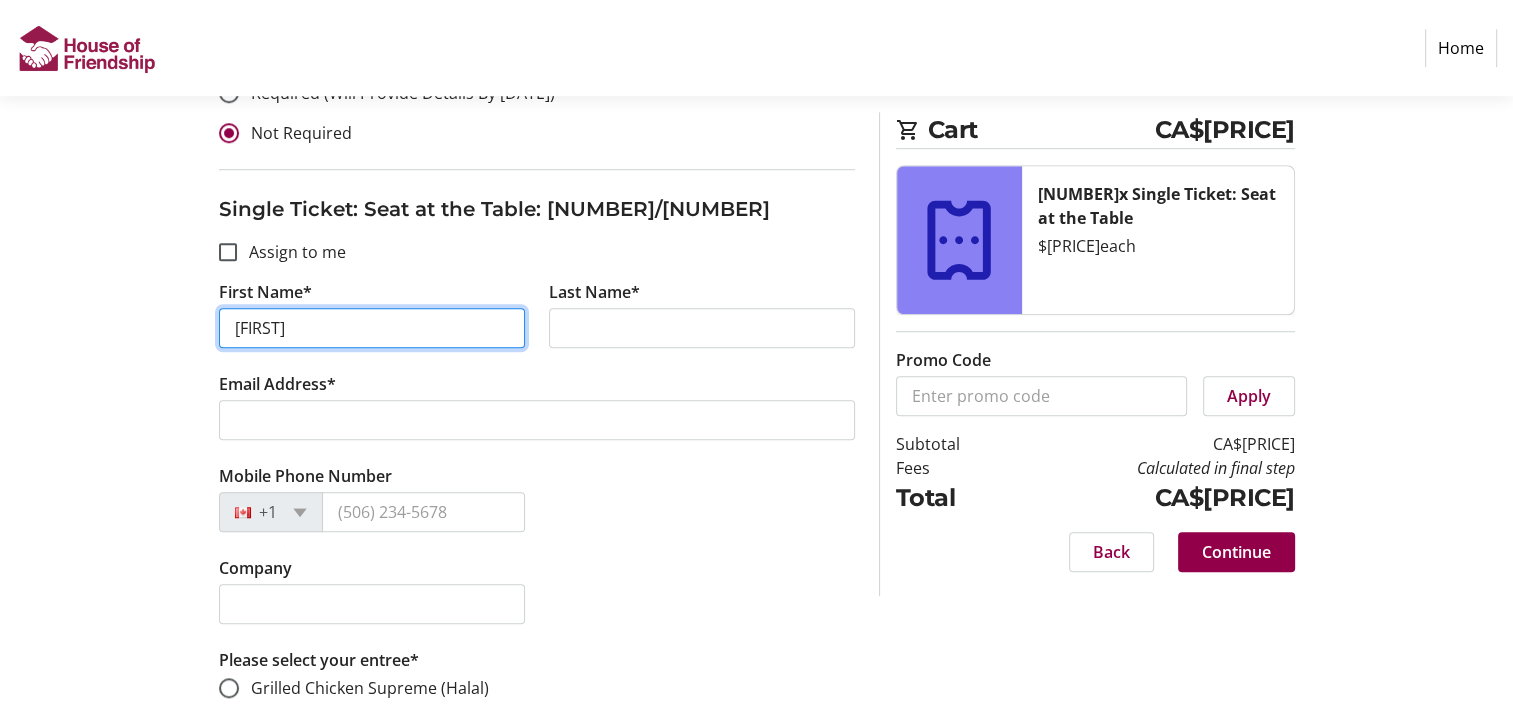 type on "[FIRST]" 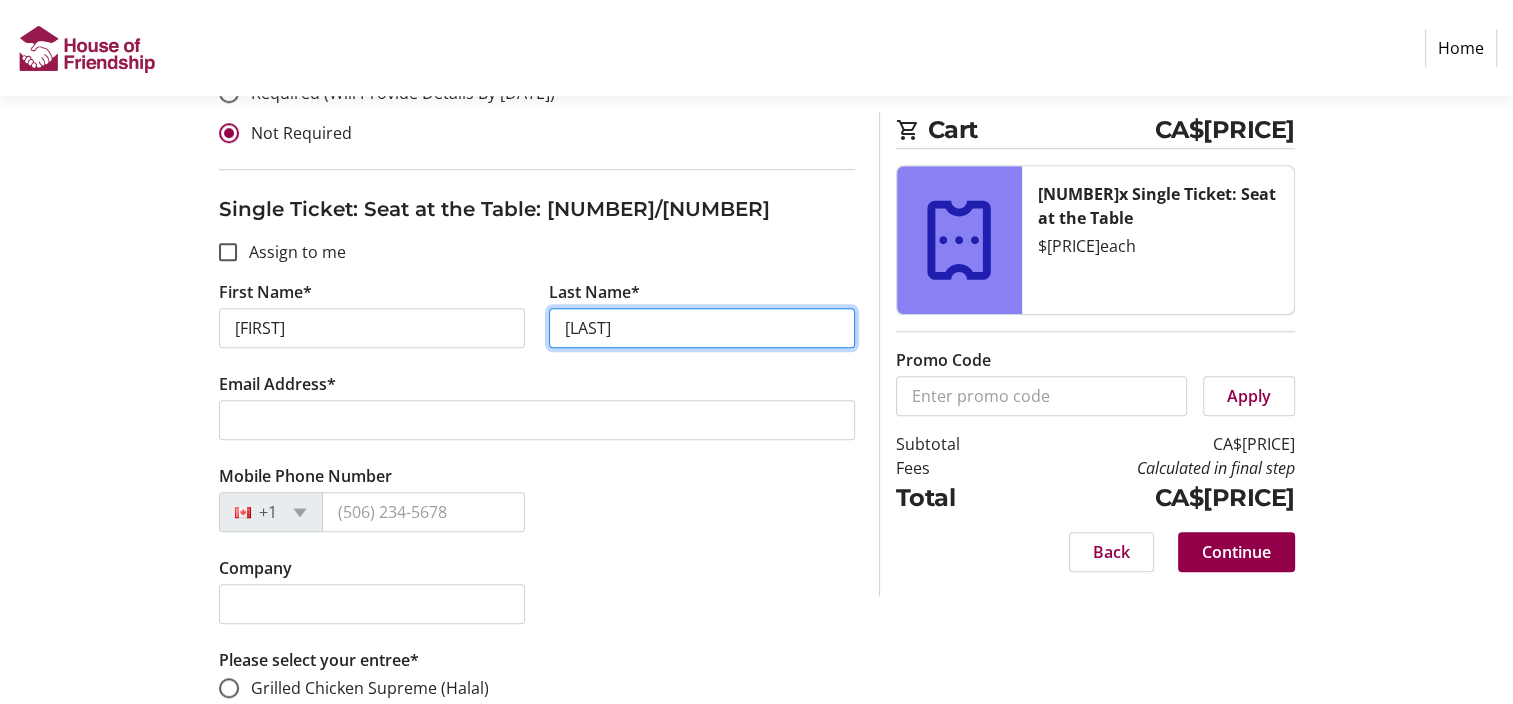 type on "[LAST]" 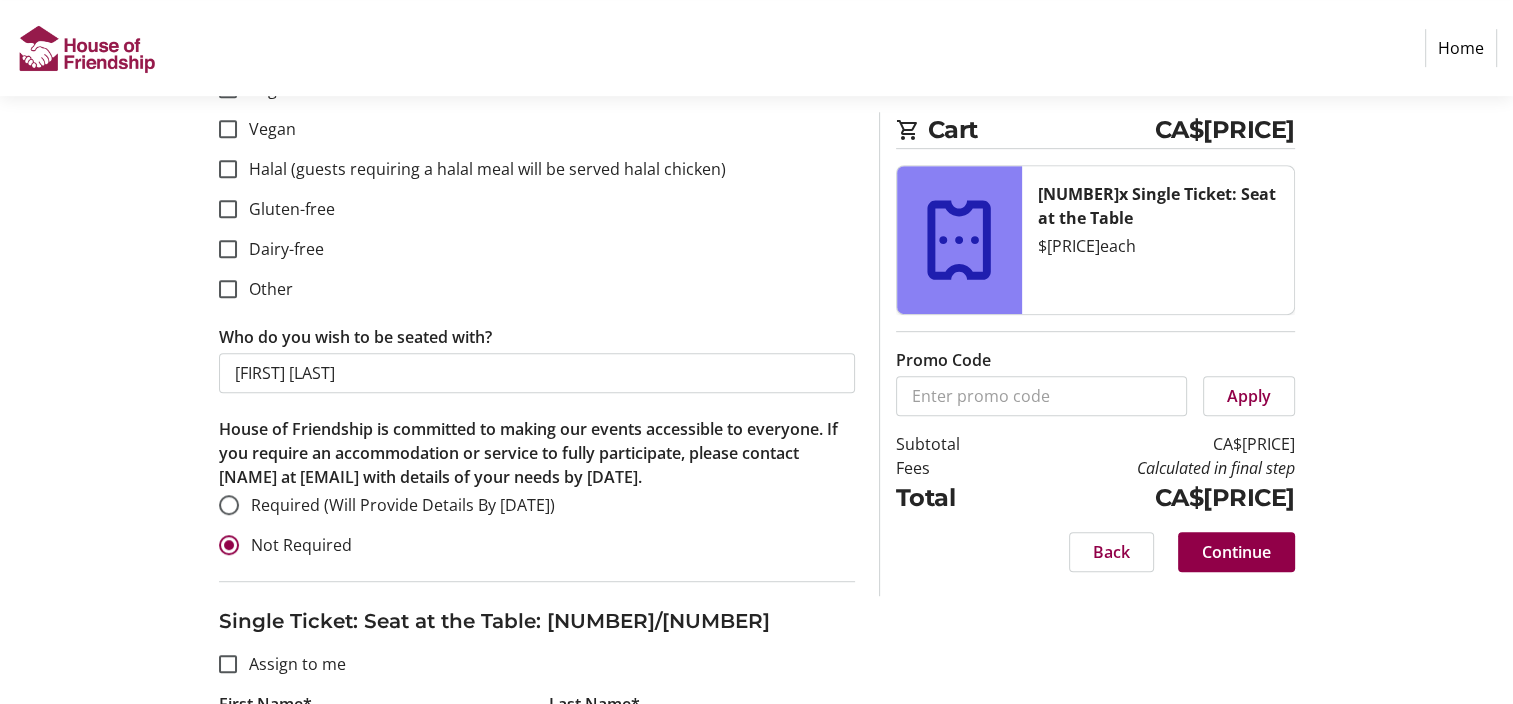 scroll, scrollTop: 1000, scrollLeft: 0, axis: vertical 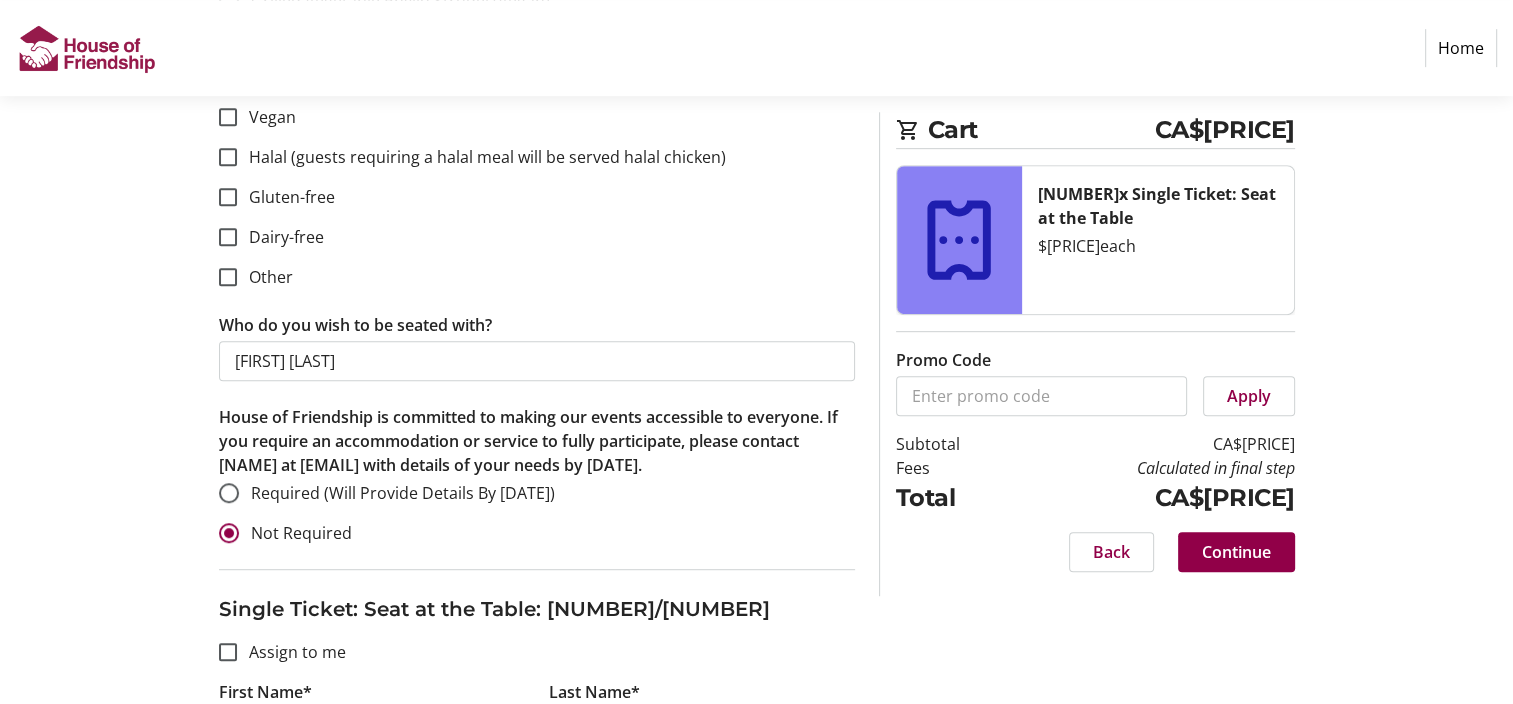 type on "[EMAIL]" 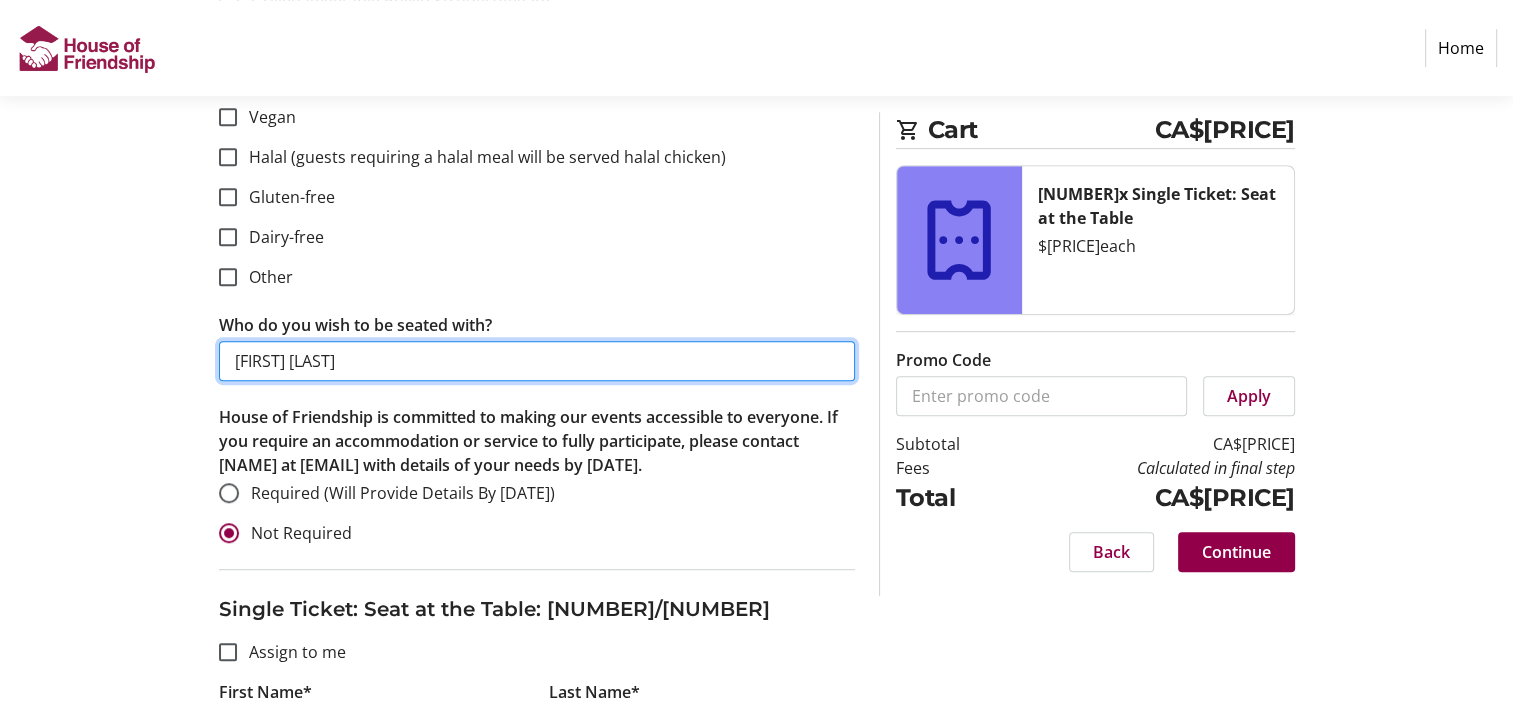 click on "[FIRST] [LAST]" at bounding box center (537, 361) 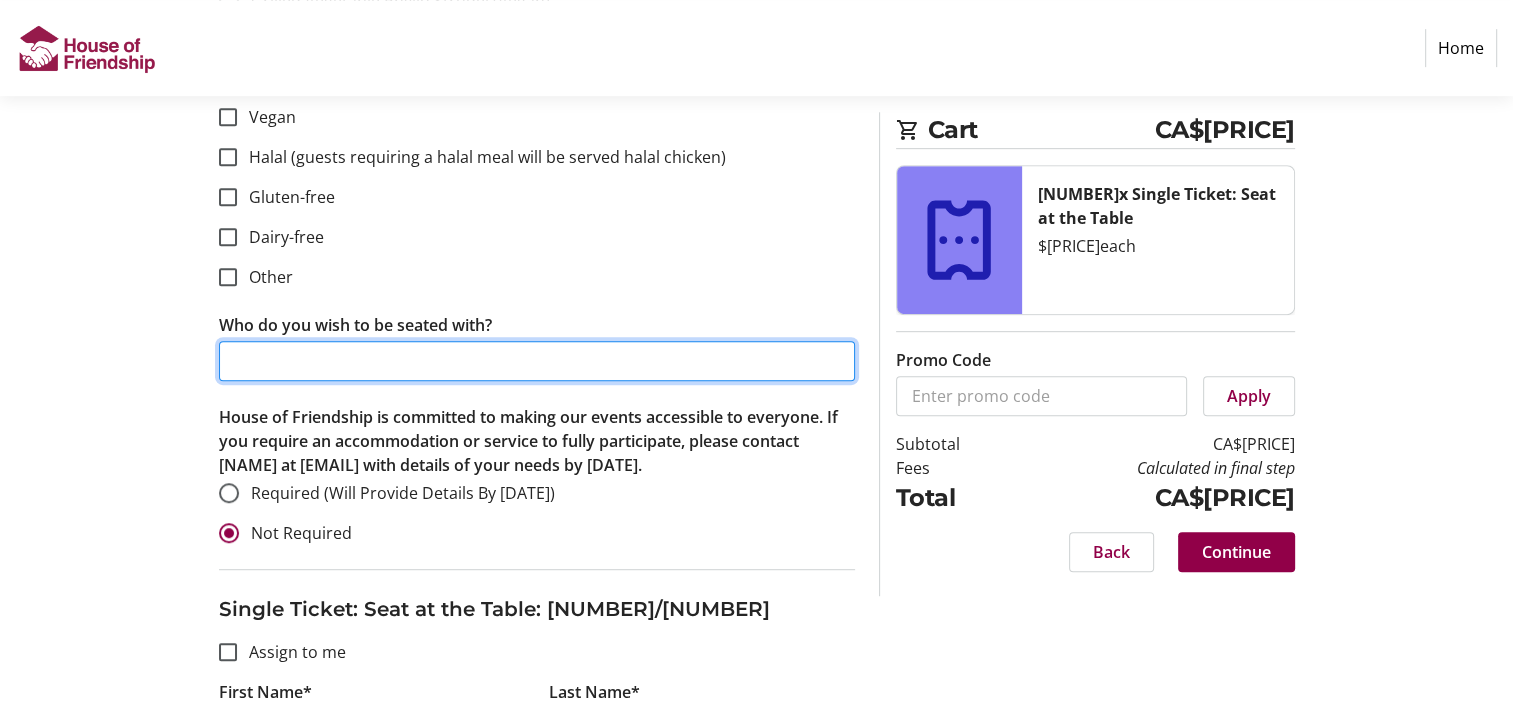 type 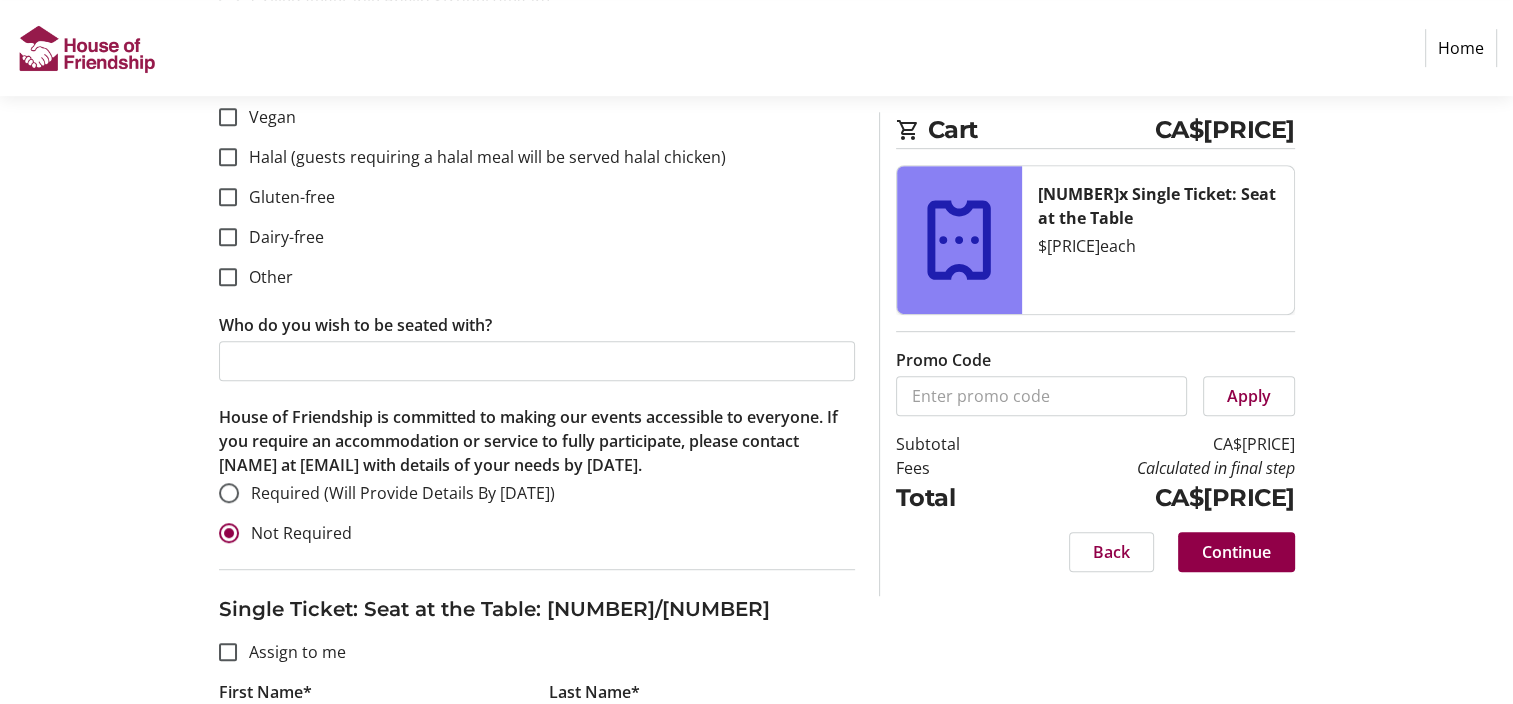 click on "Assign Tickets  Enter details for each attendee so that they receive their ticket directly.  Single Ticket: Seat at the Table: [NUMBER]/[NUMBER]  Assign to me  First Name* [FIRST] Last Name* [LAST] Email Address* [EMAIL] Mobile Phone Number +1 Company  Please select your entree*  Grilled Chicken Supreme (Halal) Roast Beef Sirloin  (*[NAME]'s Top Pick) Pork Tenderloin Medallions Grilled Vegetable Phyllo Strudel (Vegan) Please let us know about any special dietary needs  Vegetarian   Vegan   Halal (guests requiring a halal meal will be served halal chicken)   Gluten-free   Dairy-free   Other   Who do you wish to be seated with?   House of Friendship is committed to making our events accessible to everyone. If you require an accommodation or service to fully participate, please contact [NAME] at [EMAIL] with details of your needs by [DATE].  Required (Will Provide Details By [DATE]) Not Required Single Ticket: Seat at the Table: [NUMBER]/[NUMBER]  Assign to me  First Name* [FIRST] Last Name*" 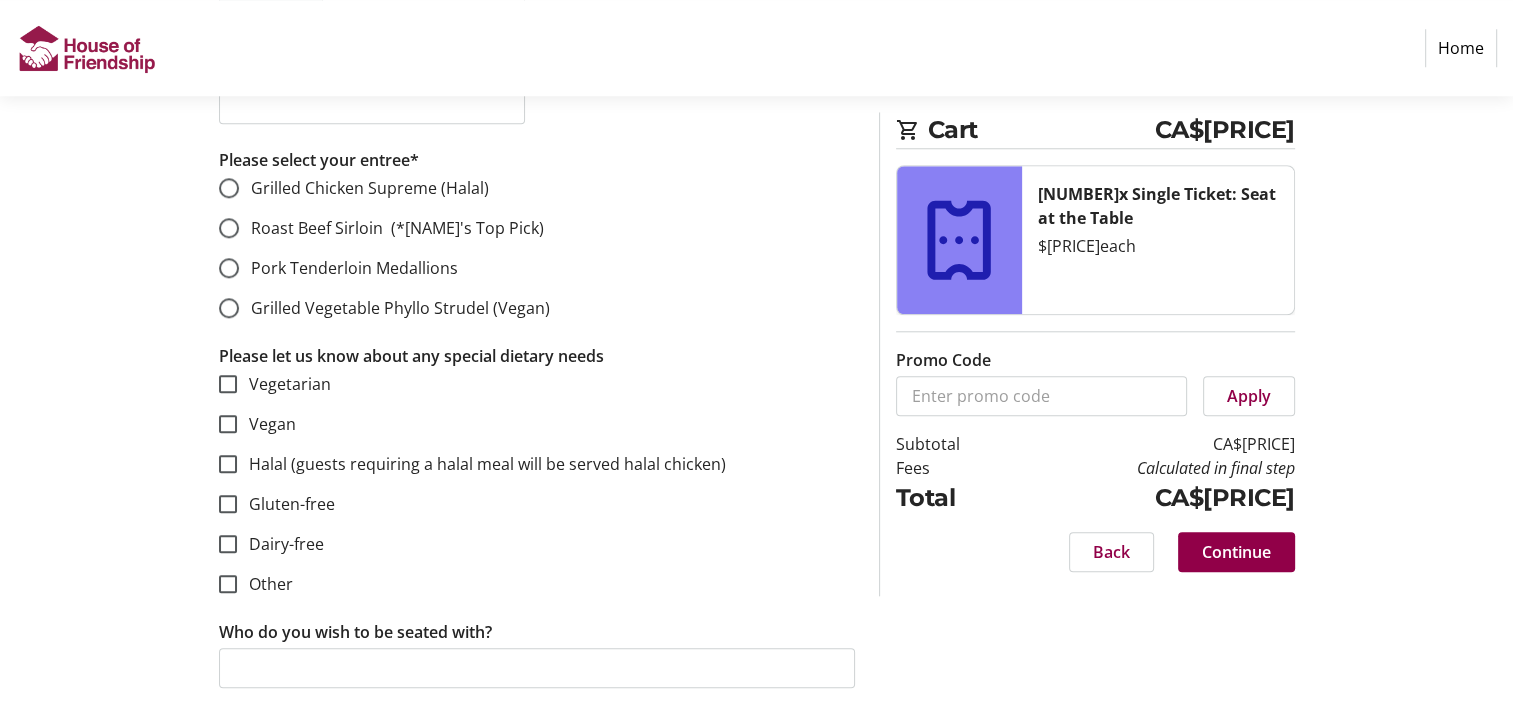 scroll, scrollTop: 2000, scrollLeft: 0, axis: vertical 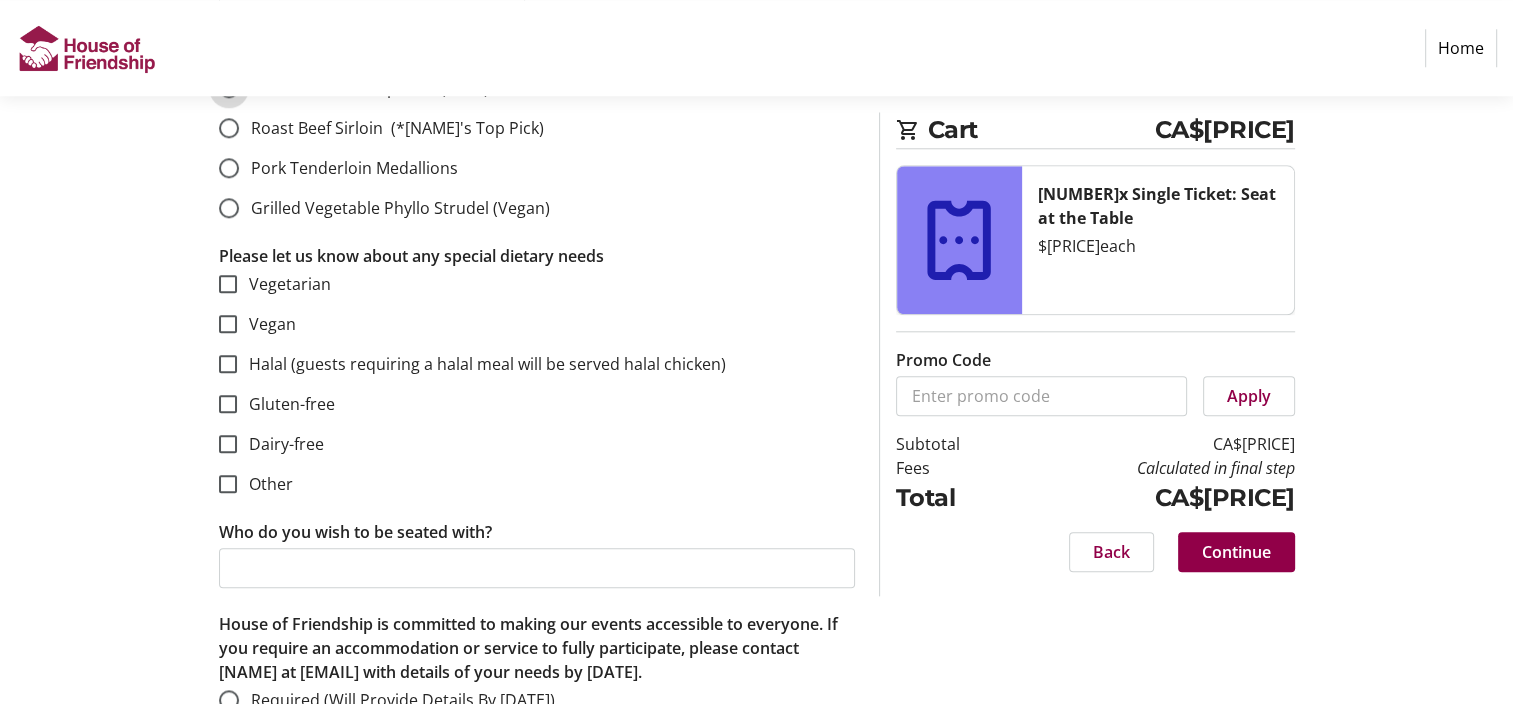 click on "Grilled Chicken Supreme (Halal)" at bounding box center [229, 88] 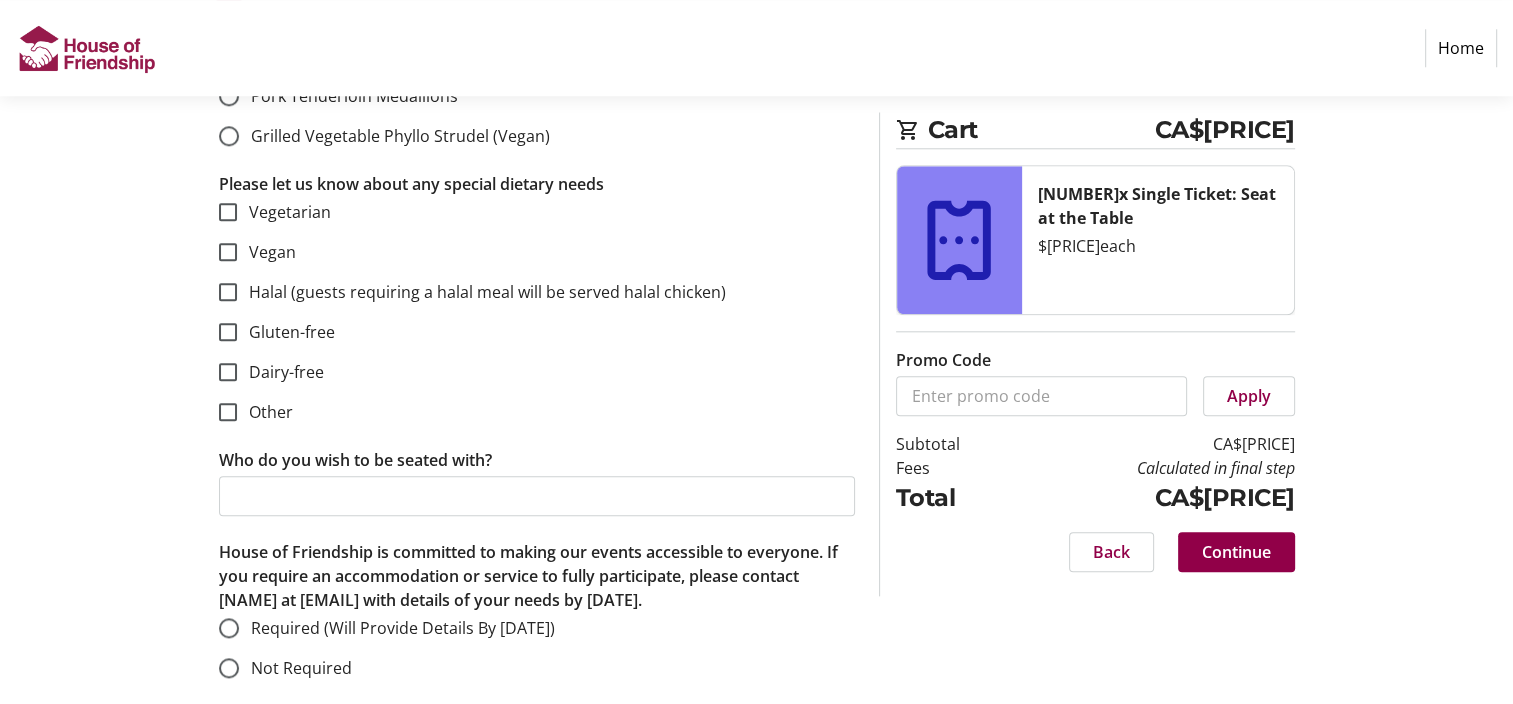 scroll, scrollTop: 2116, scrollLeft: 0, axis: vertical 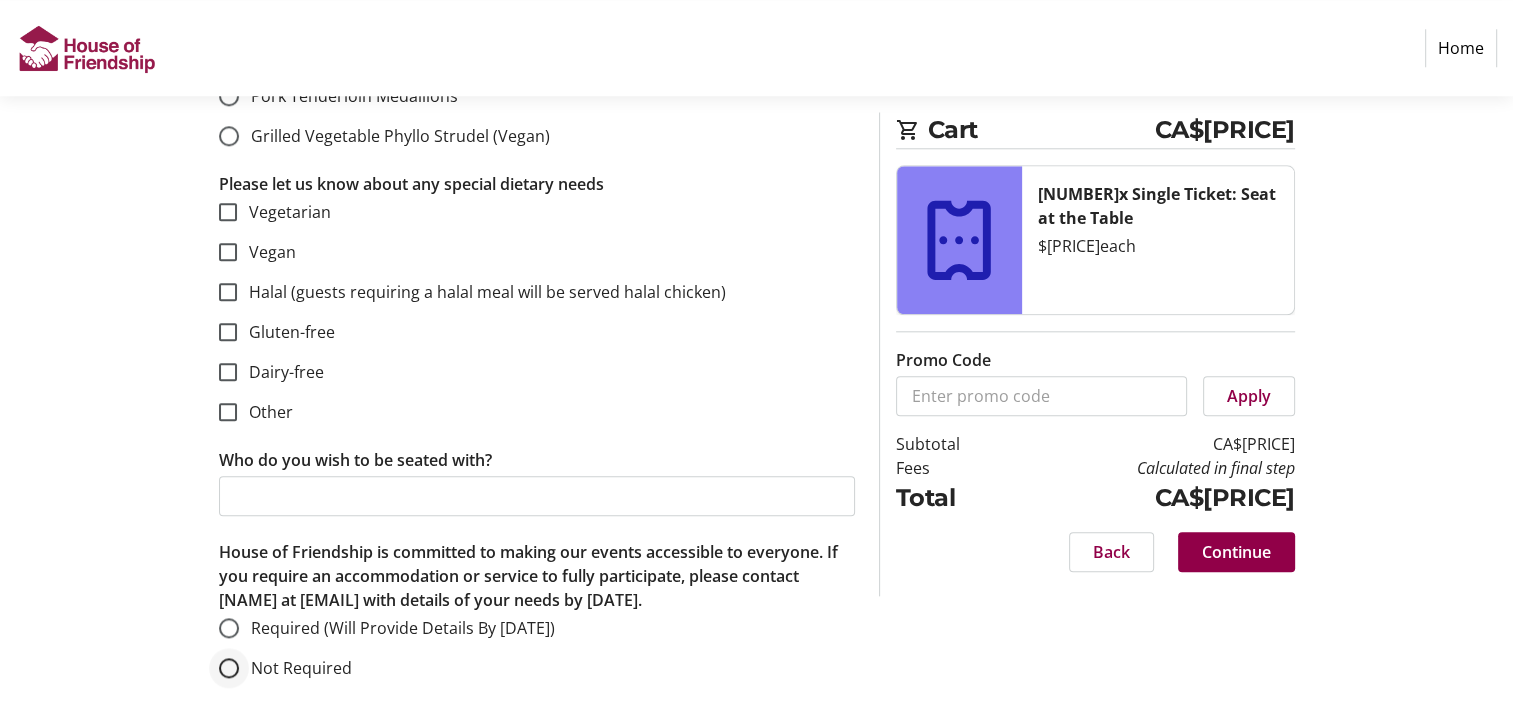 click at bounding box center (229, 668) 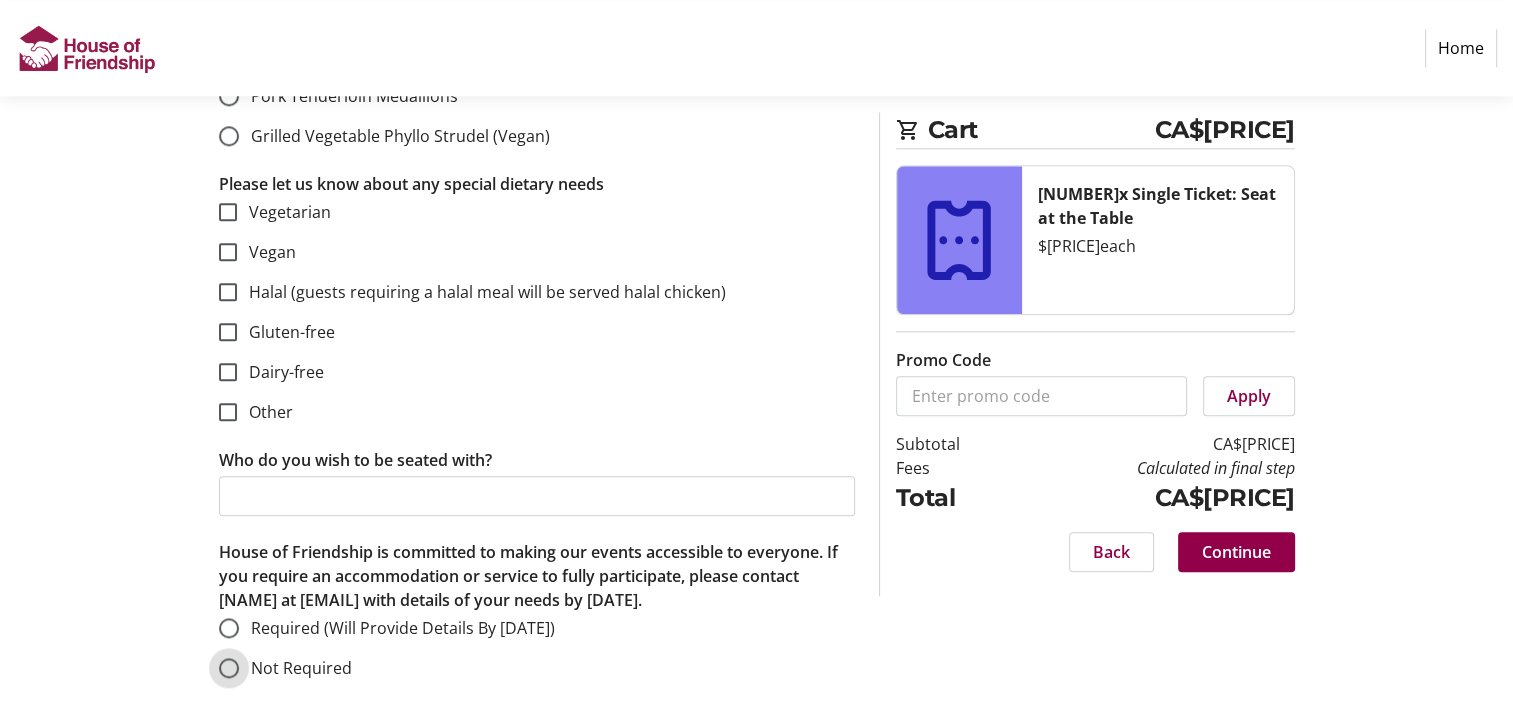 radio on "true" 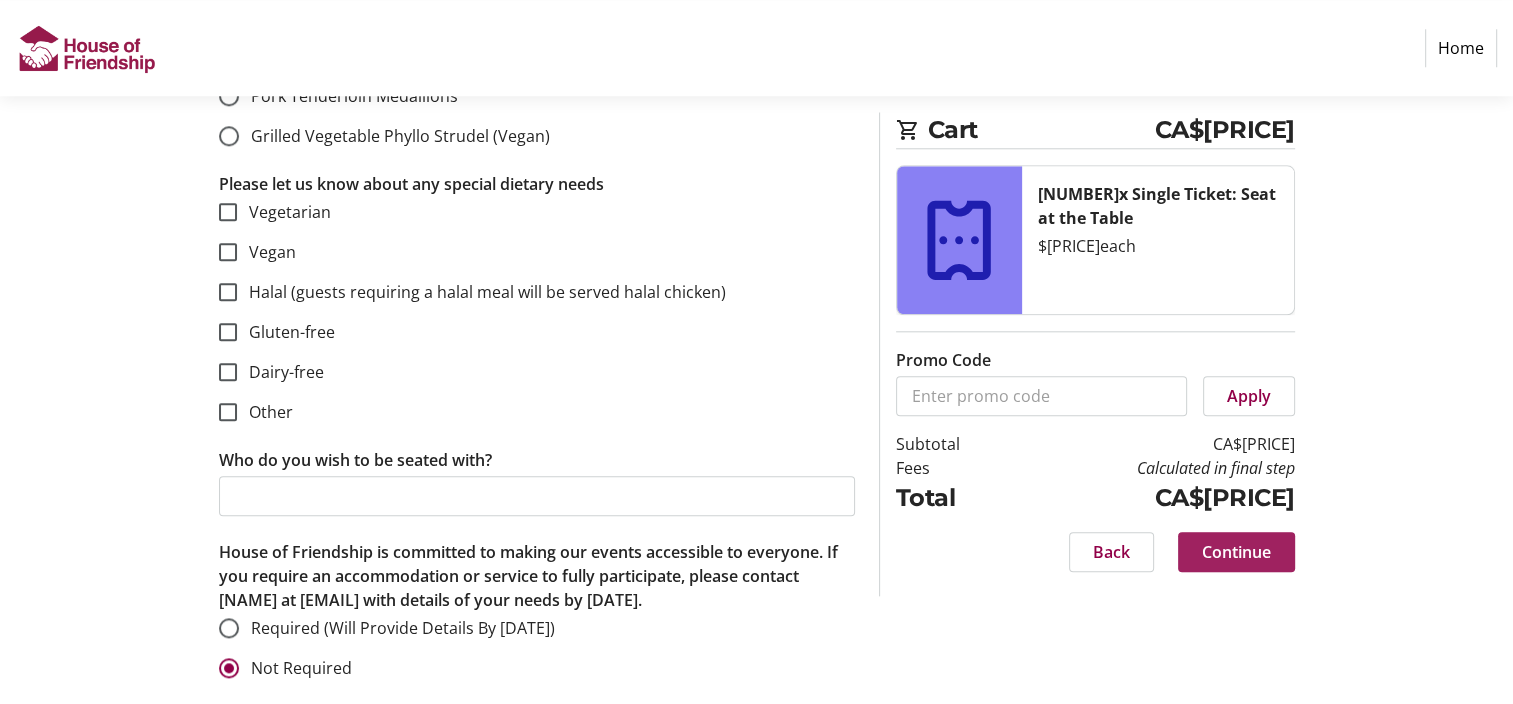 click on "Continue" 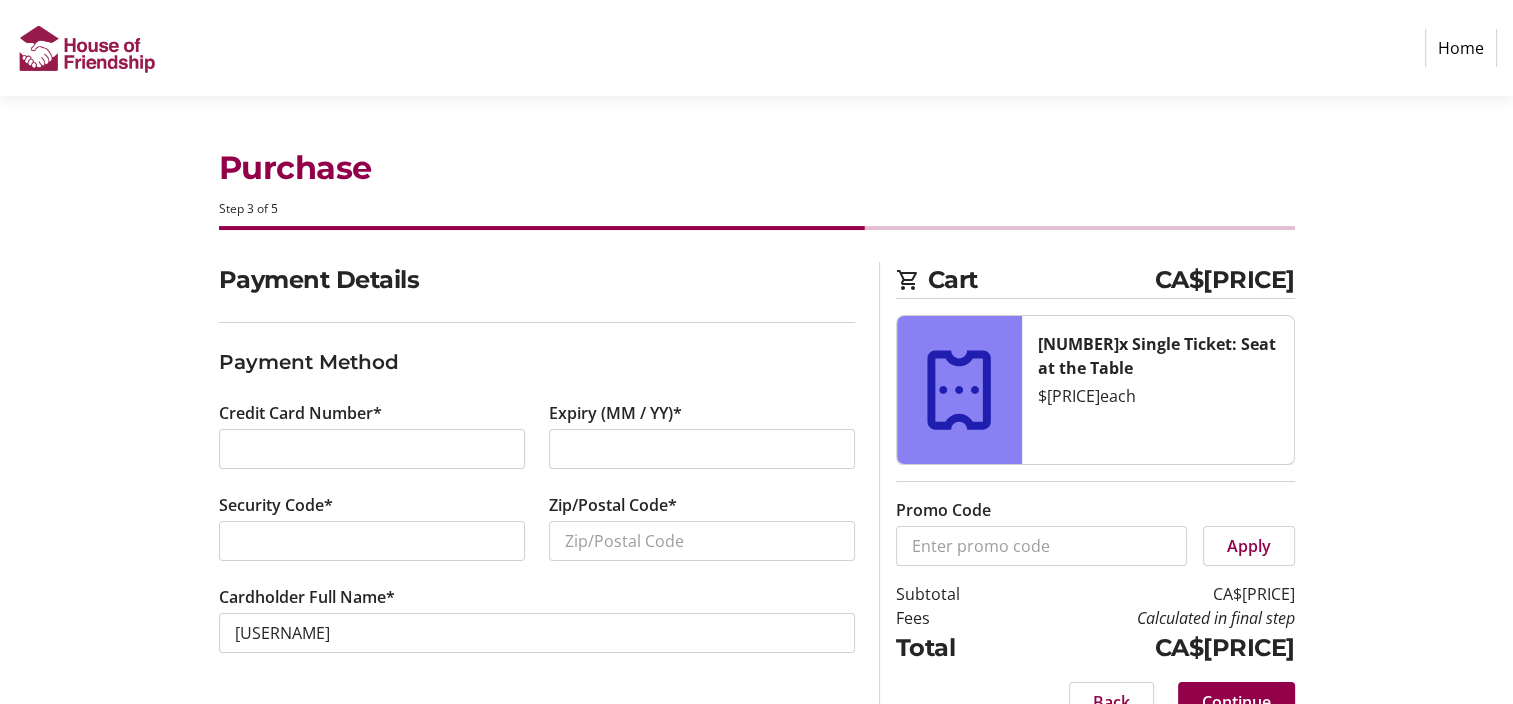 scroll, scrollTop: 40, scrollLeft: 0, axis: vertical 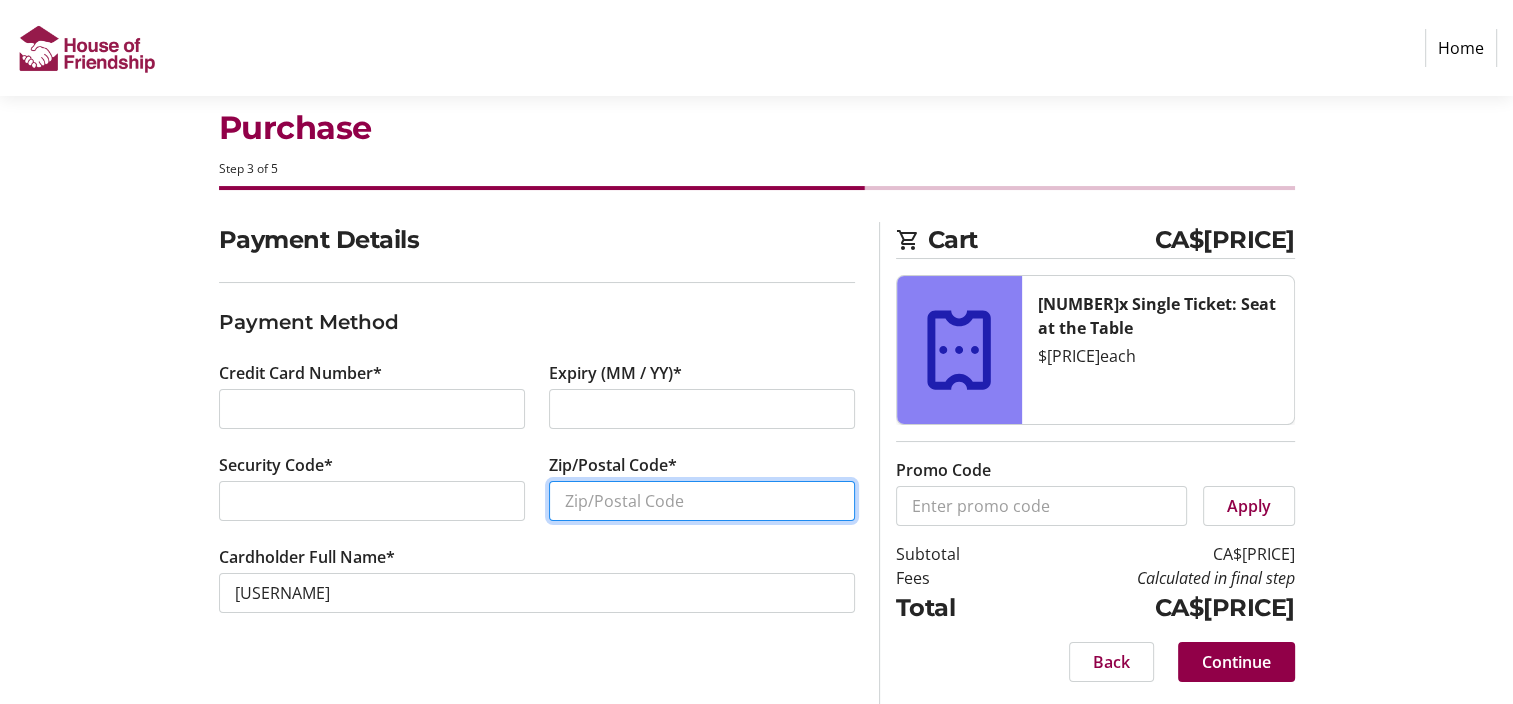 click on "Zip/Postal Code*" at bounding box center [702, 501] 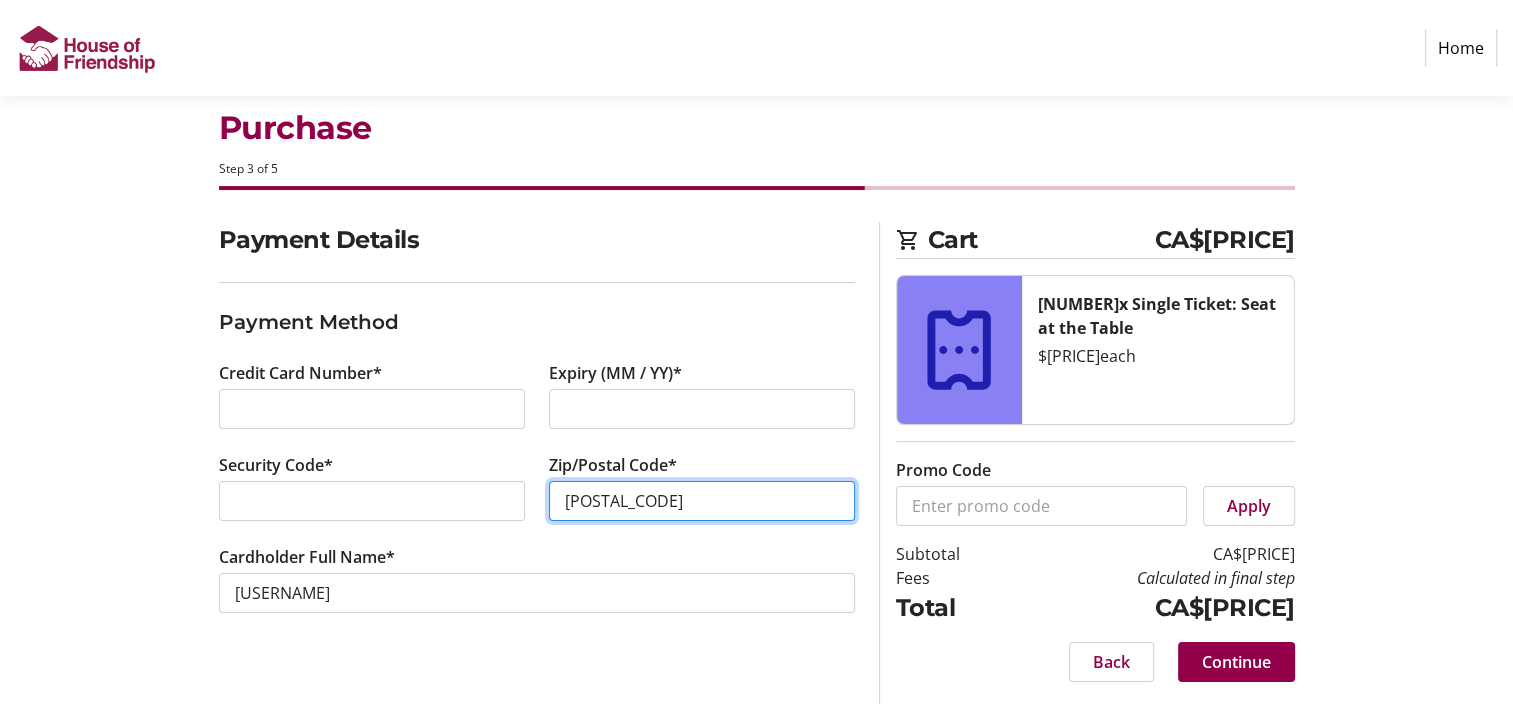 type on "[POSTAL_CODE]" 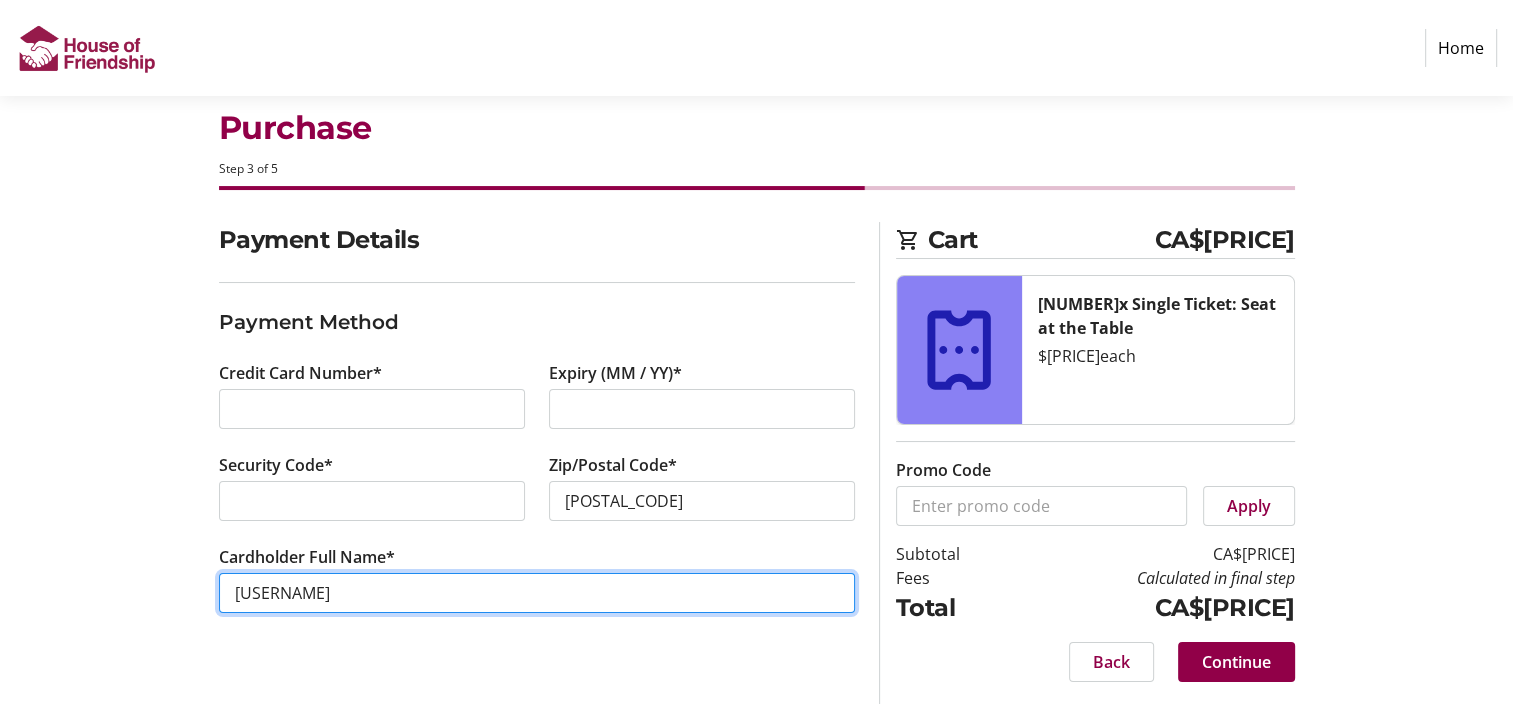 click on "[USERNAME]" at bounding box center (537, 593) 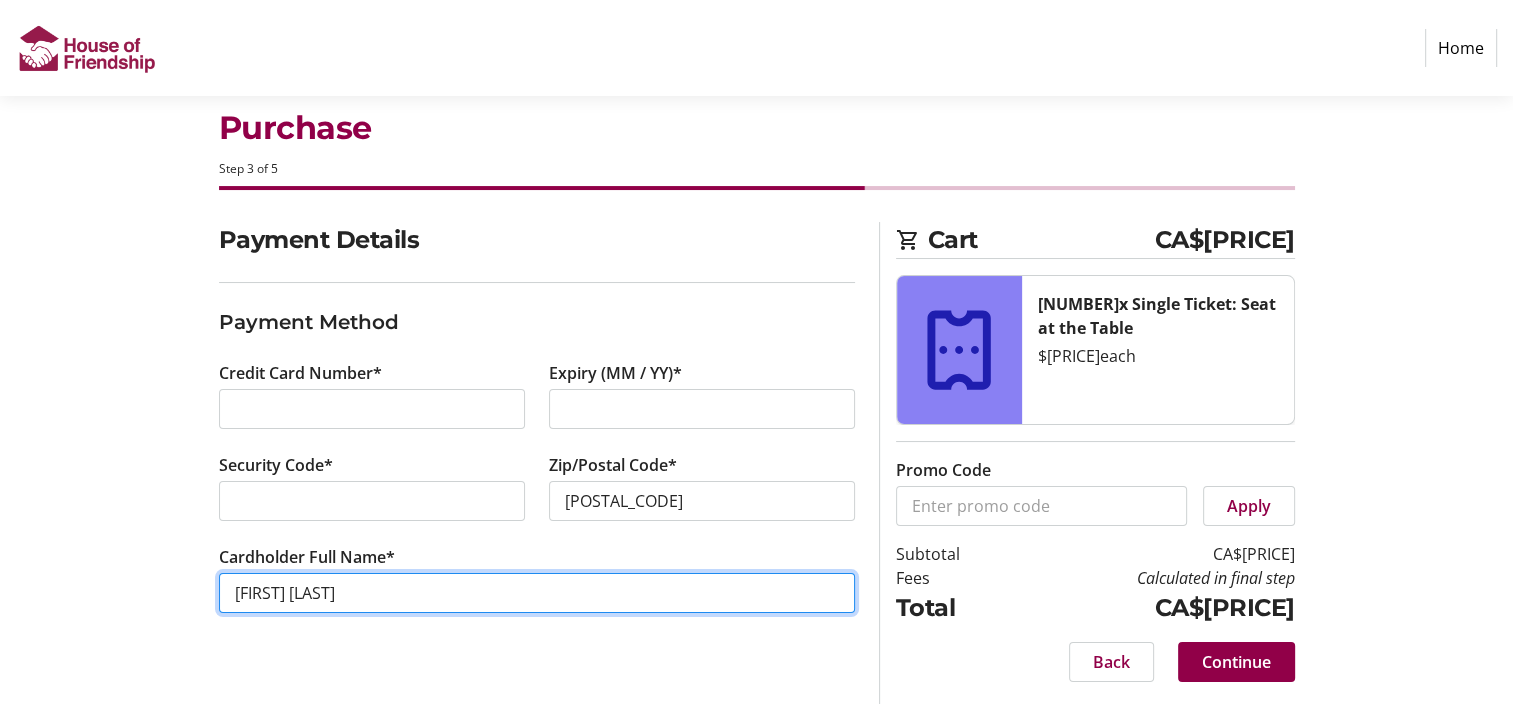 type on "[FIRST] [LAST]" 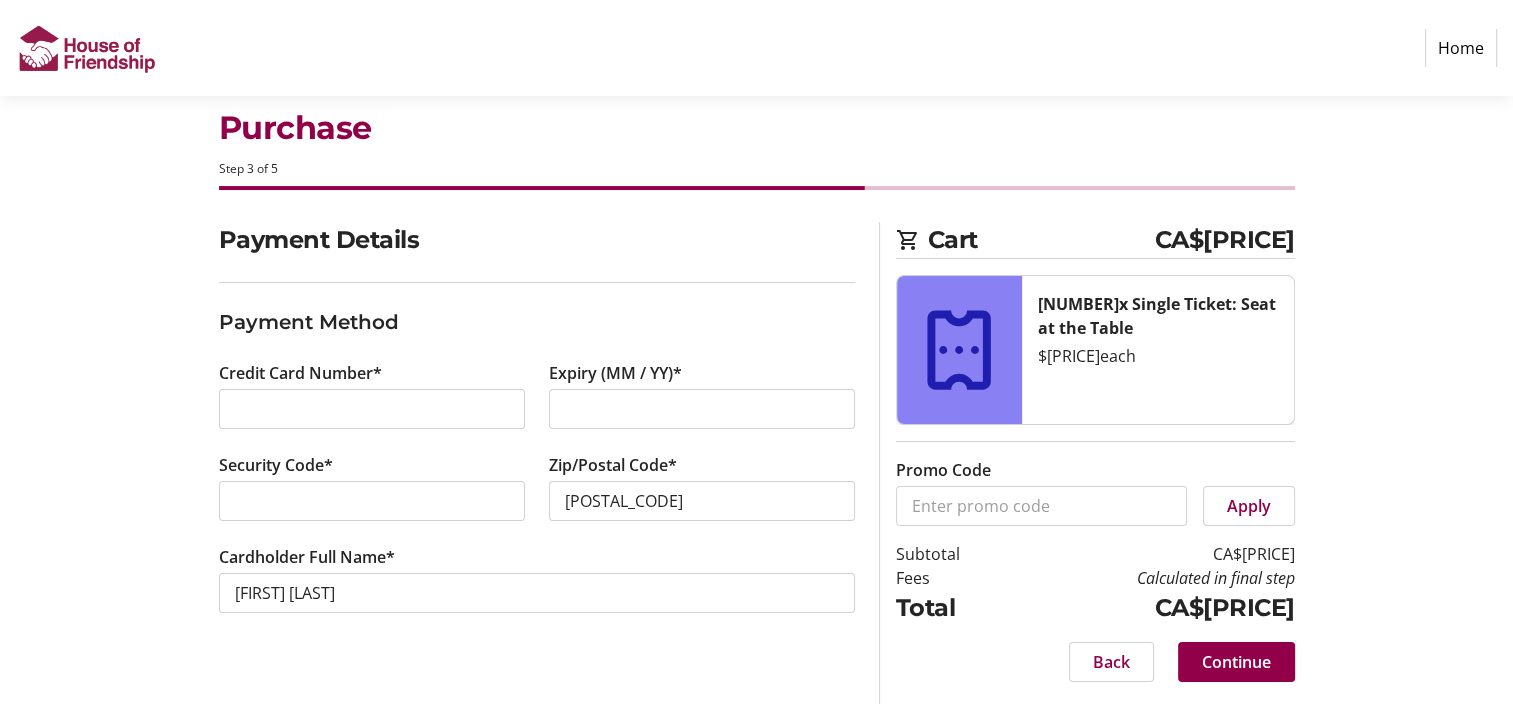 click on "Payment Method" 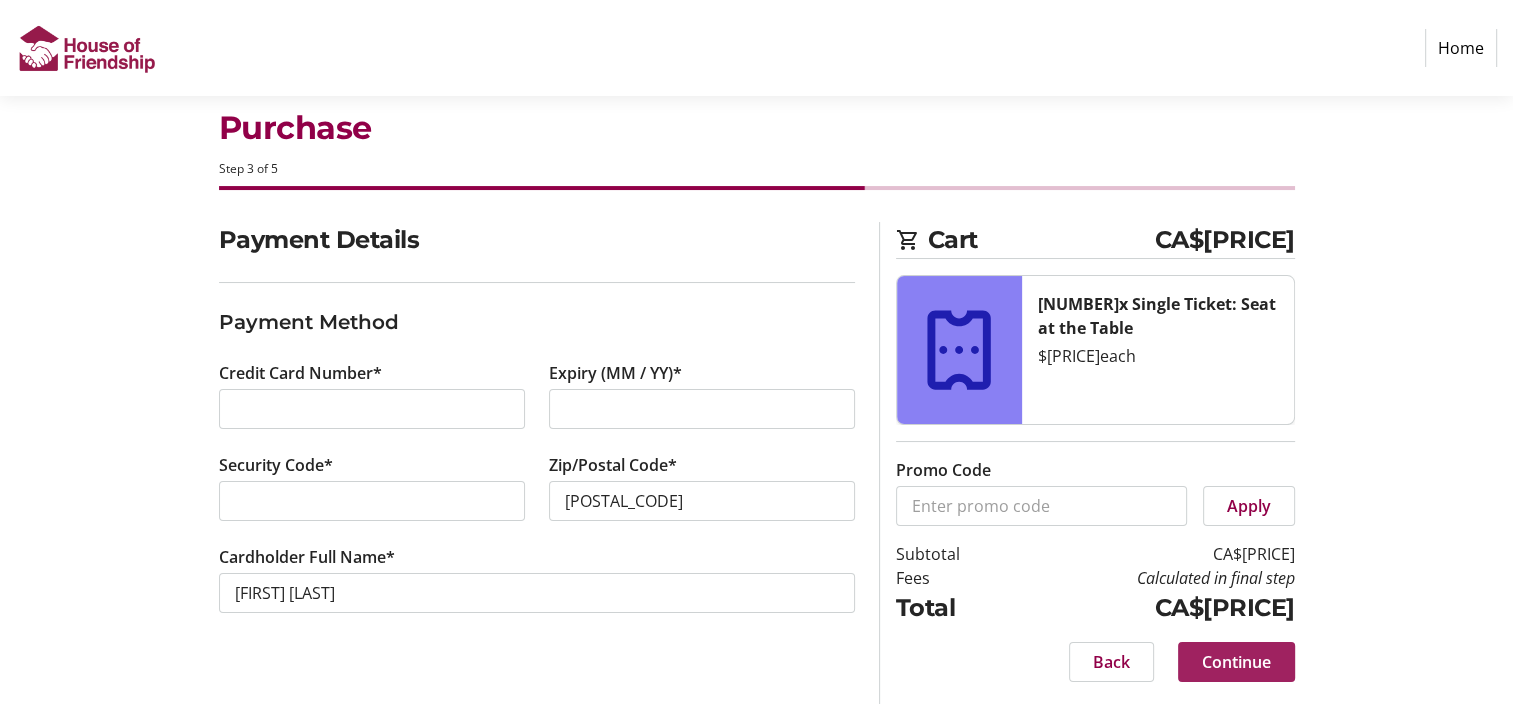 click on "Continue" 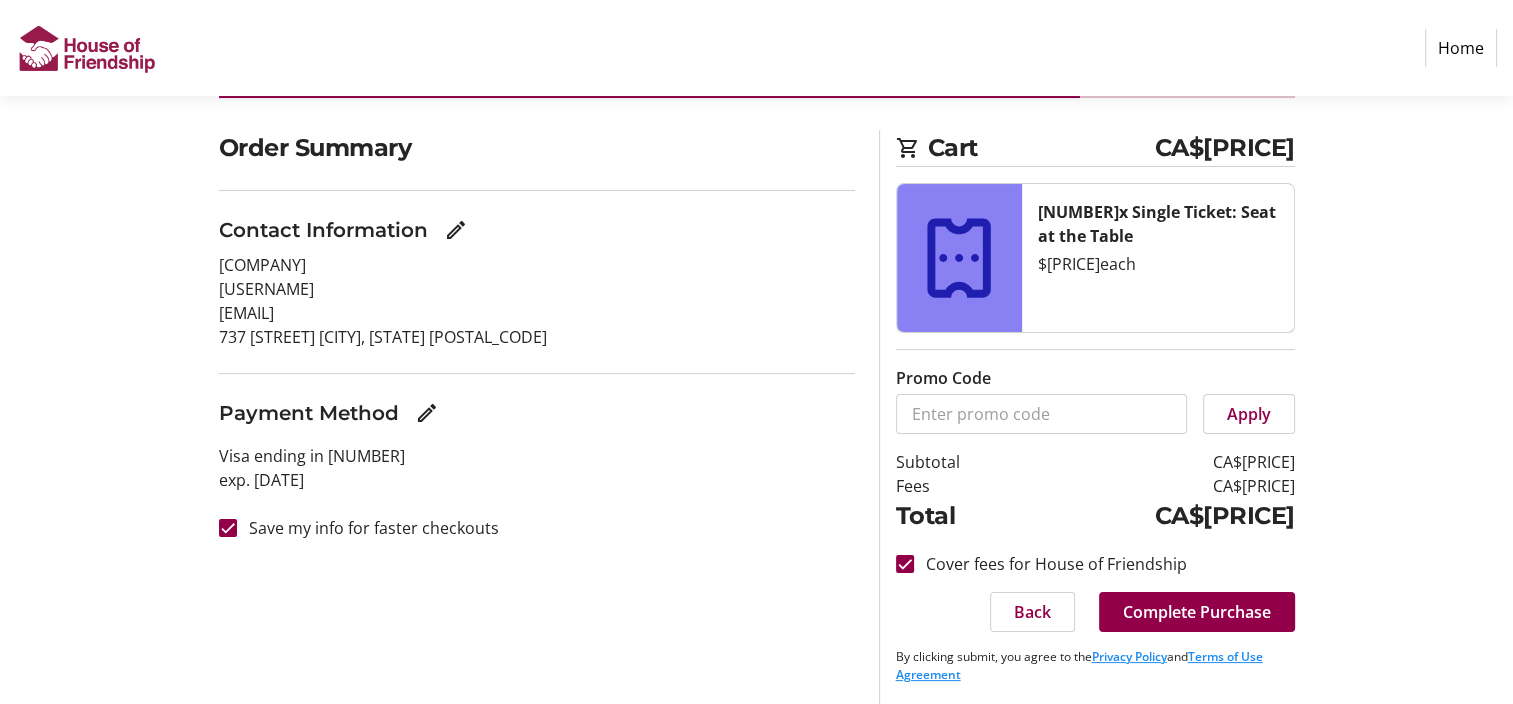 scroll, scrollTop: 134, scrollLeft: 0, axis: vertical 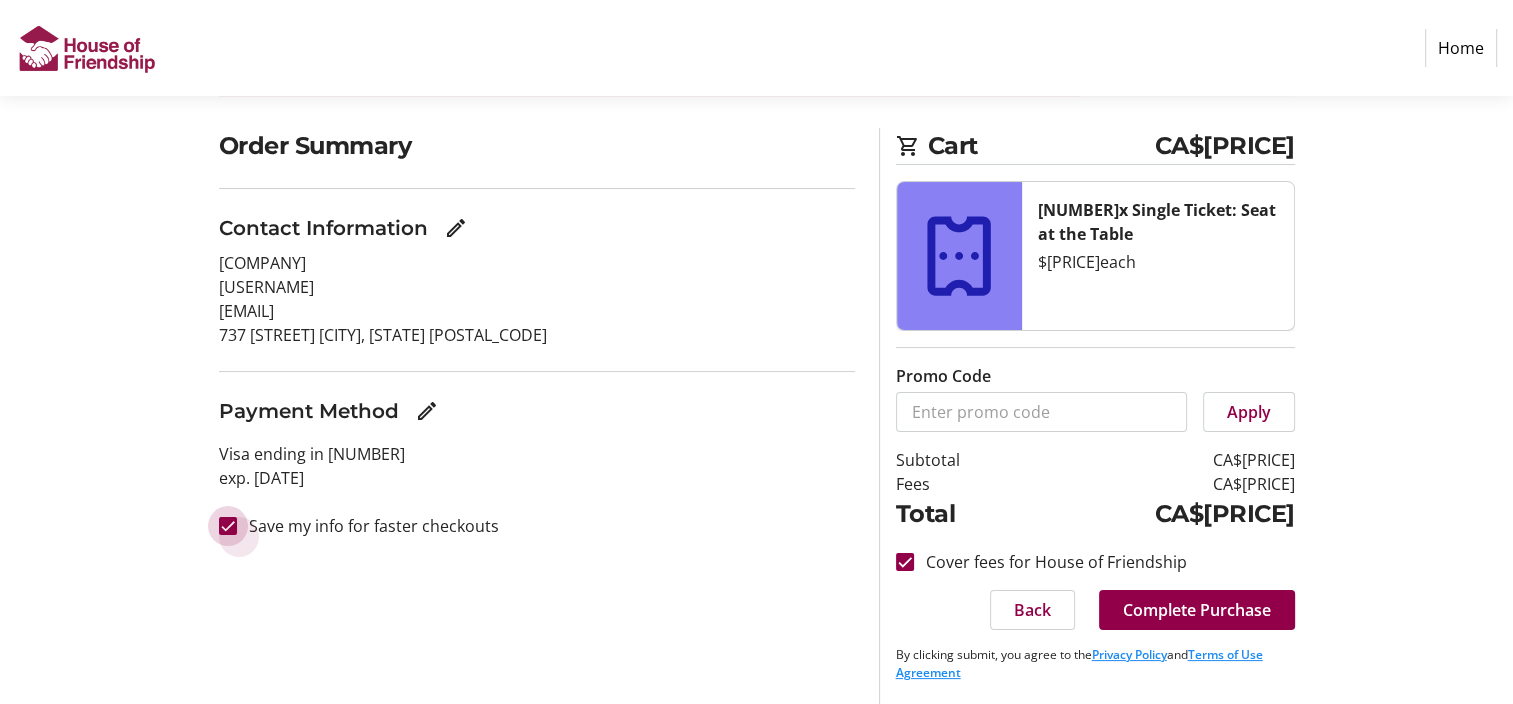 click on "Save my info for faster checkouts" at bounding box center (228, 526) 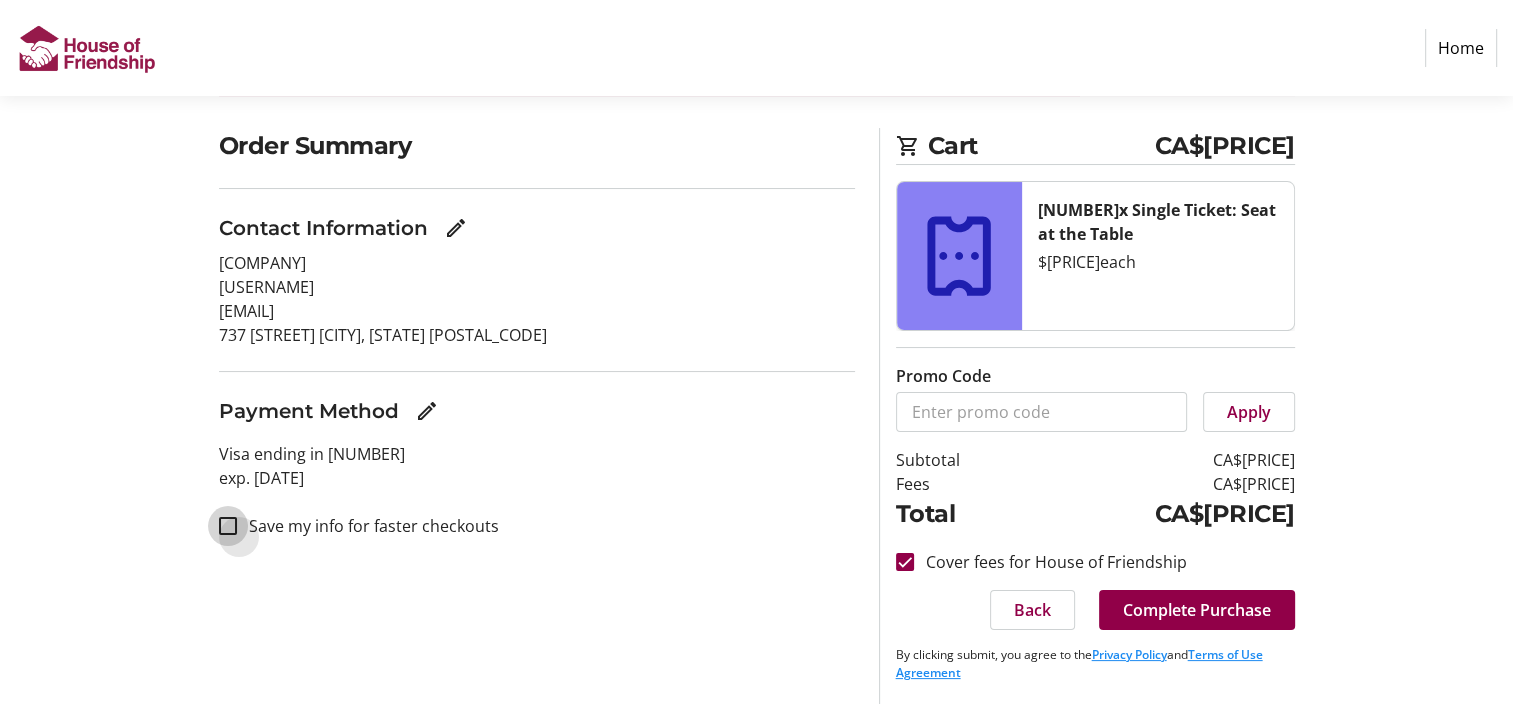 checkbox on "false" 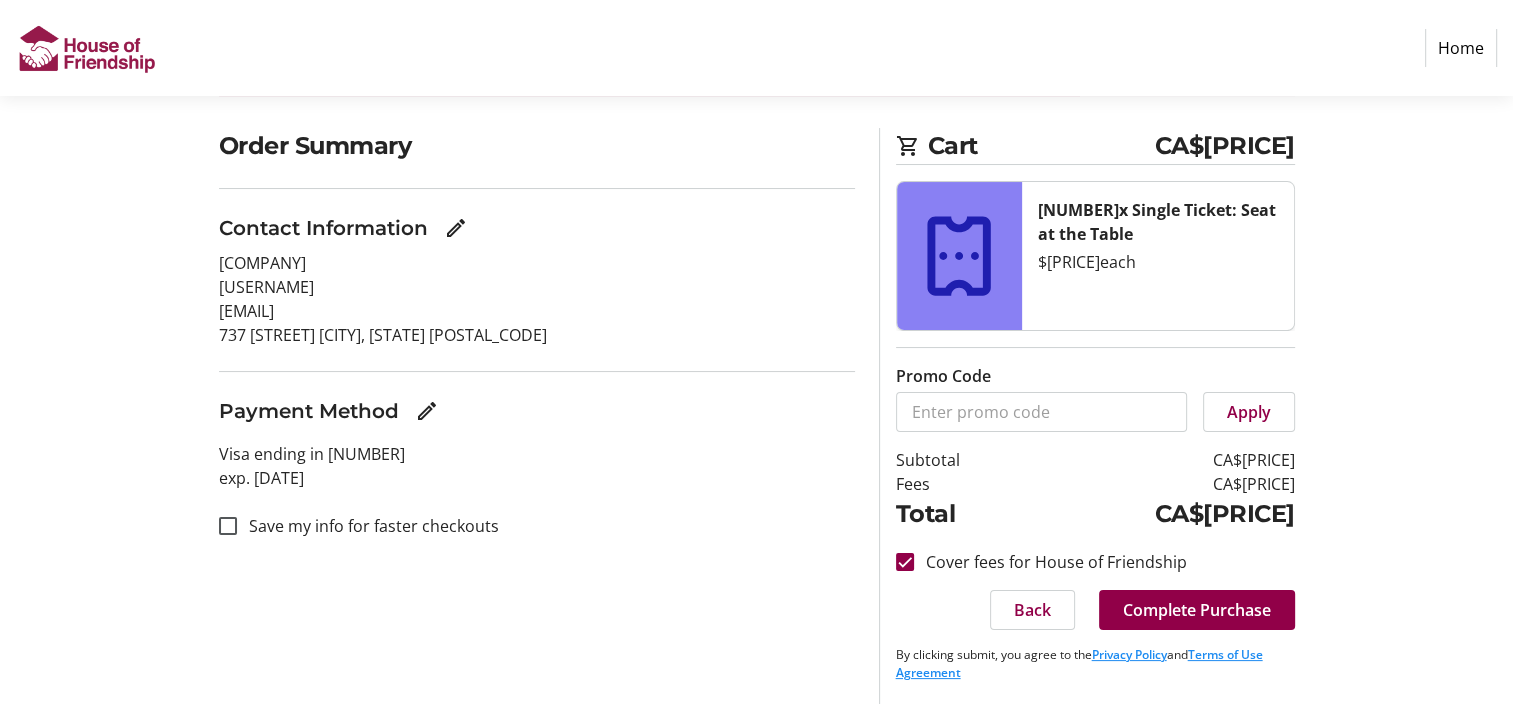 click on "Cover fees for House of Friendship" at bounding box center [1050, 562] 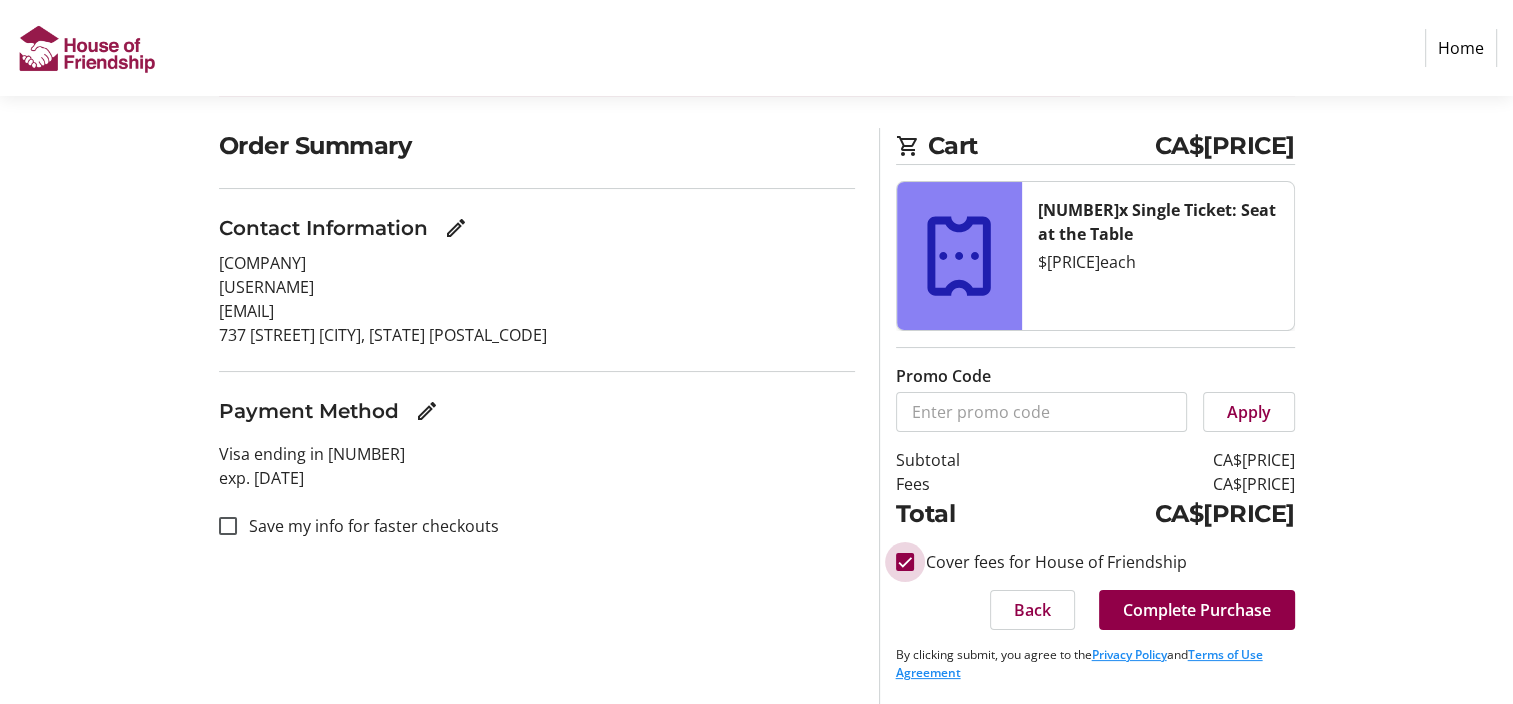 click on "Cover fees for House of Friendship" at bounding box center [905, 562] 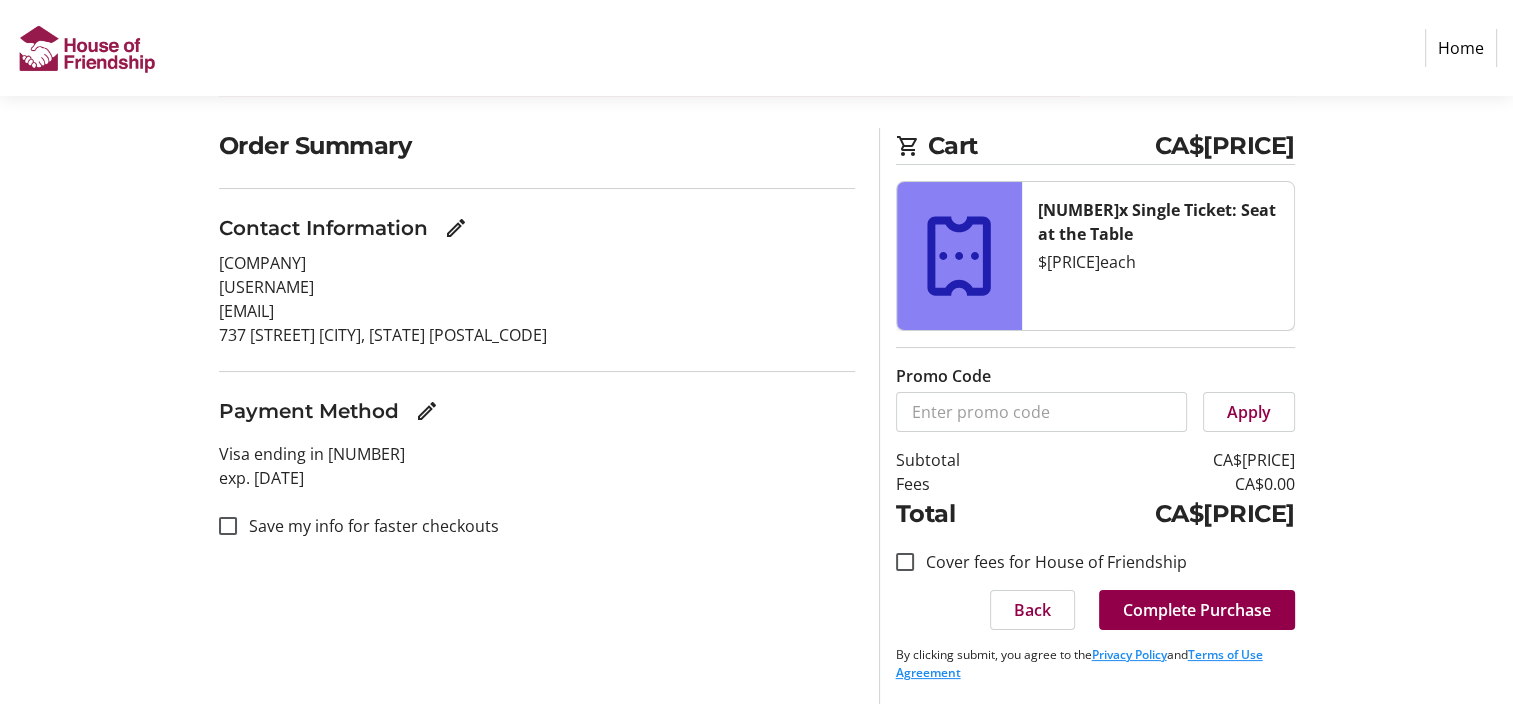 click on "Cover fees for House of Friendship" at bounding box center (1050, 562) 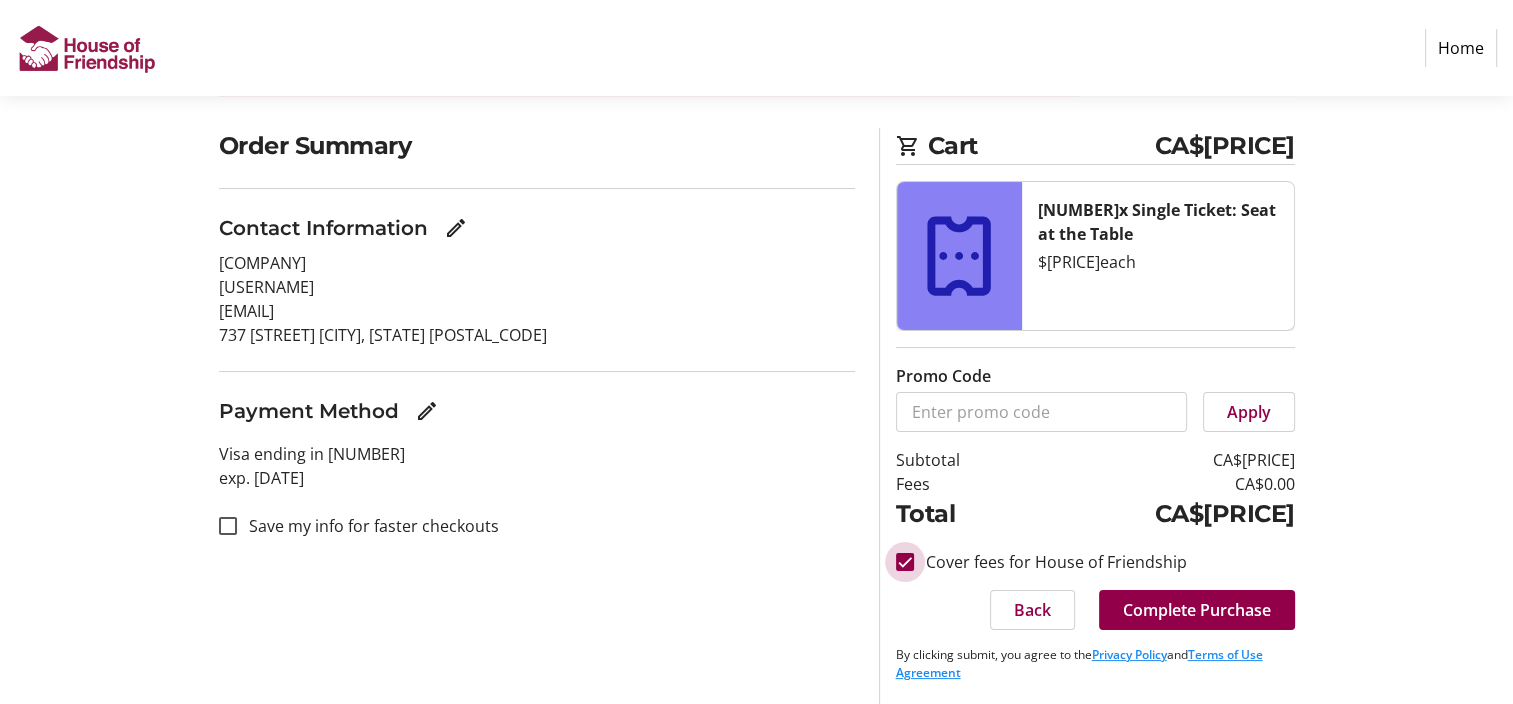 checkbox on "true" 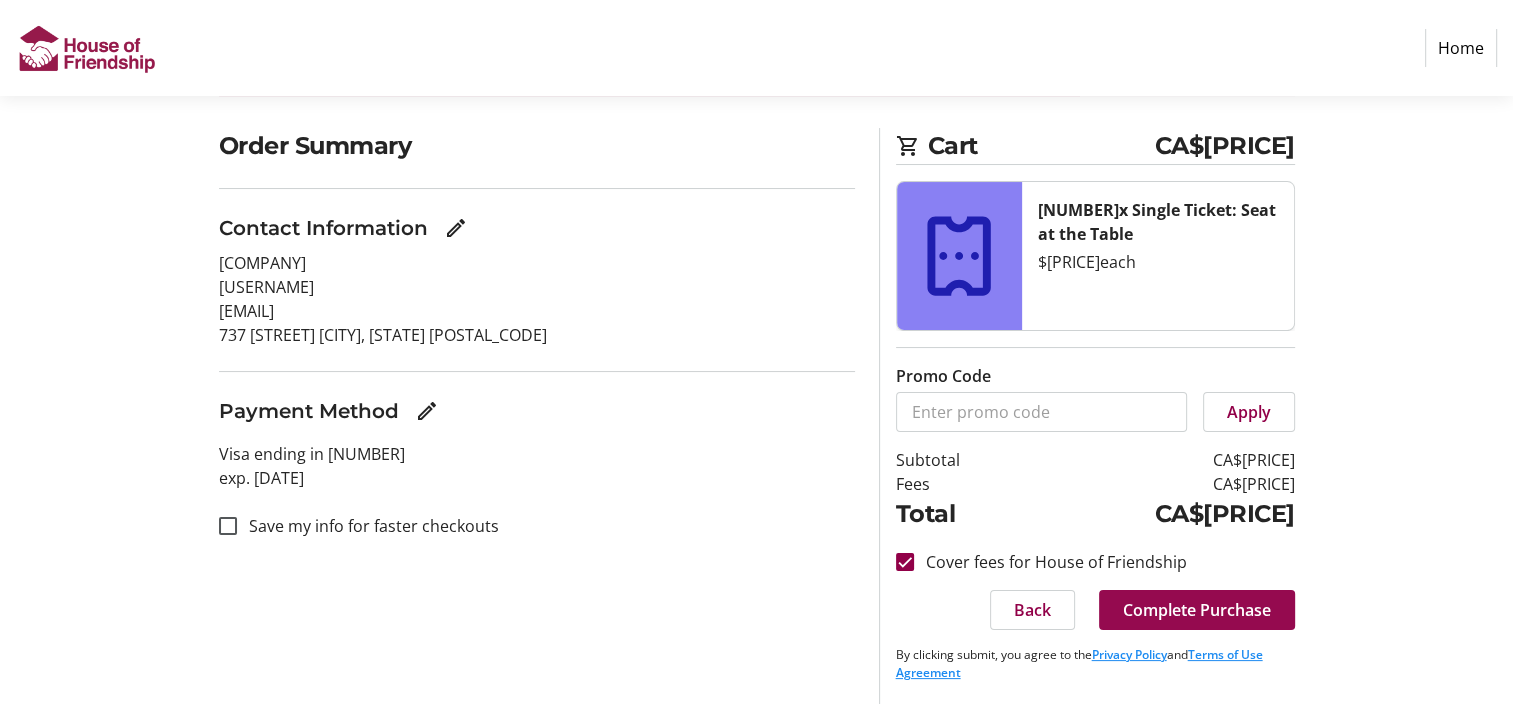 click on "Complete Purchase" 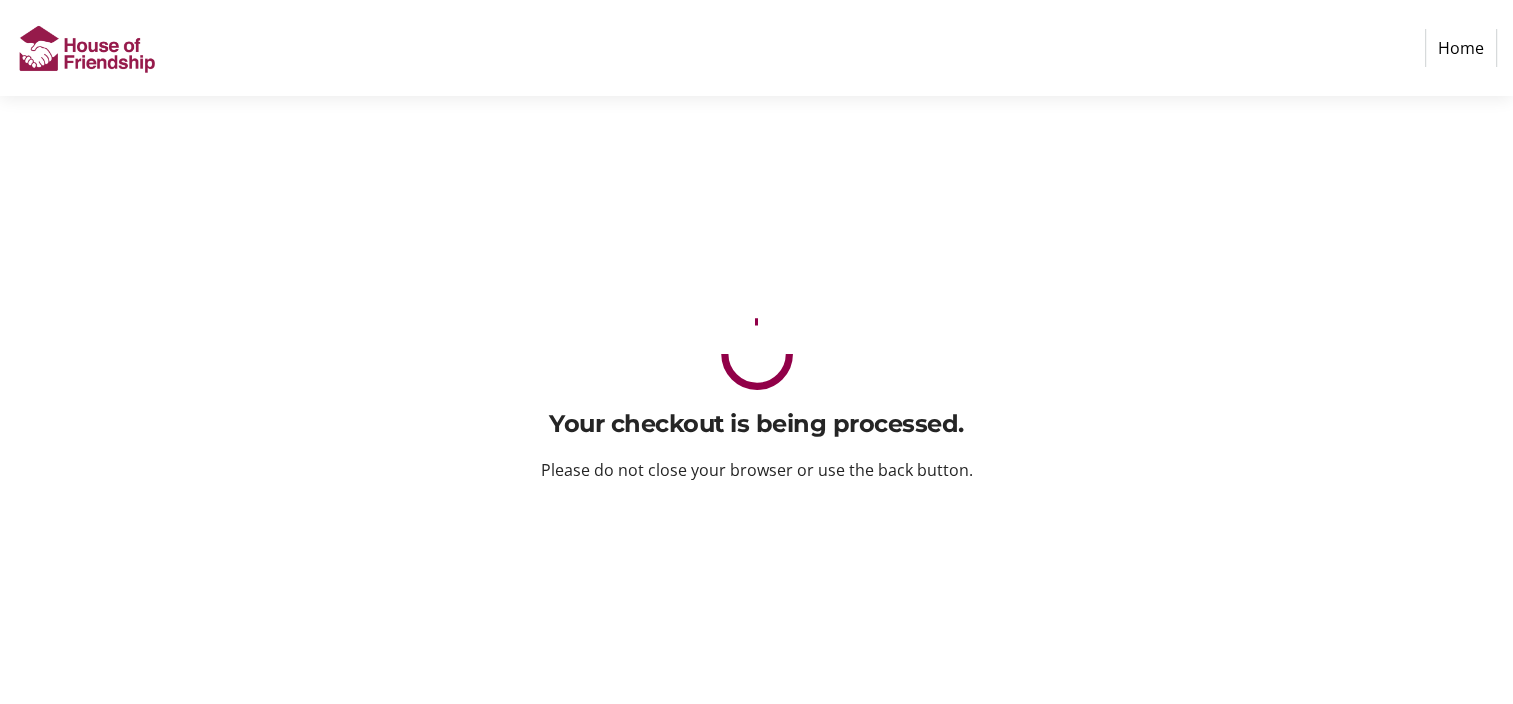 scroll, scrollTop: 0, scrollLeft: 0, axis: both 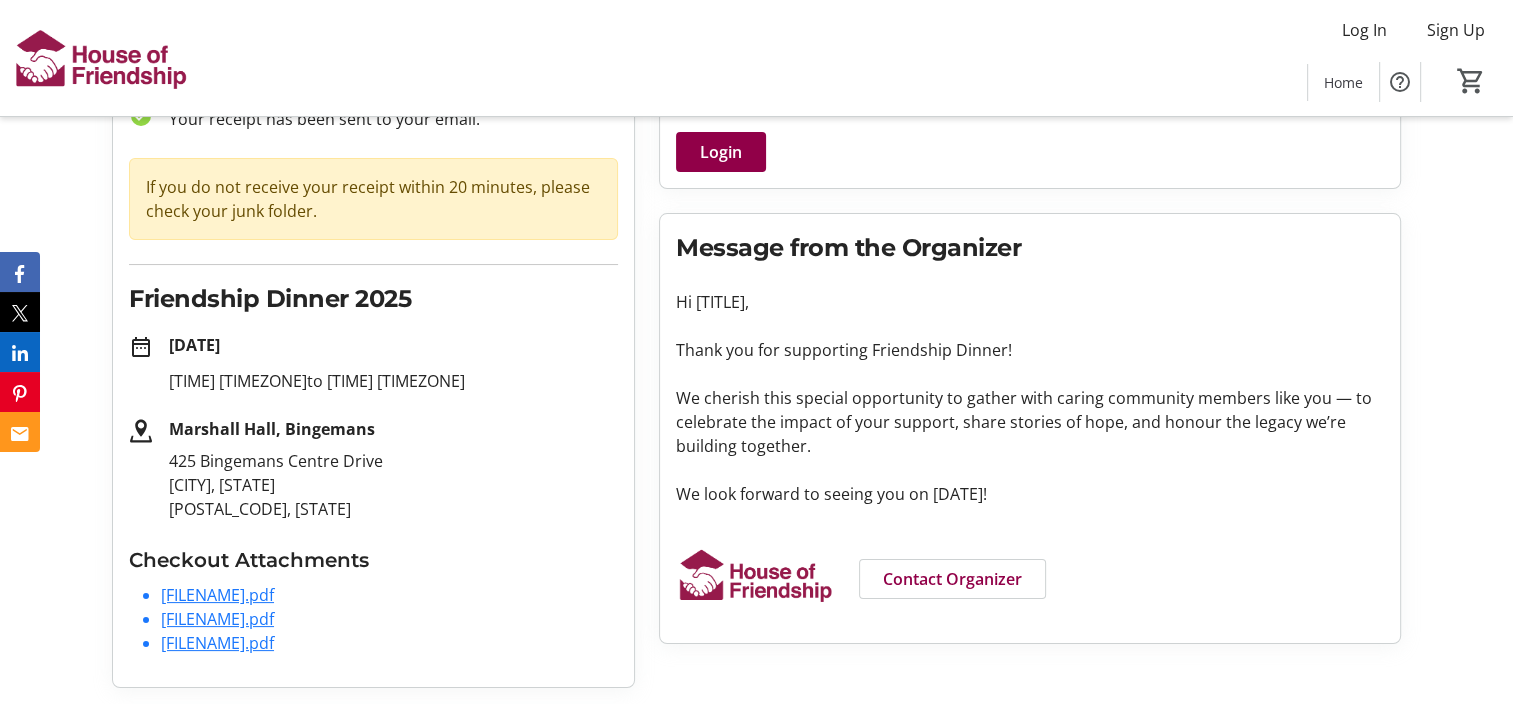click on "[FILENAME].pdf" 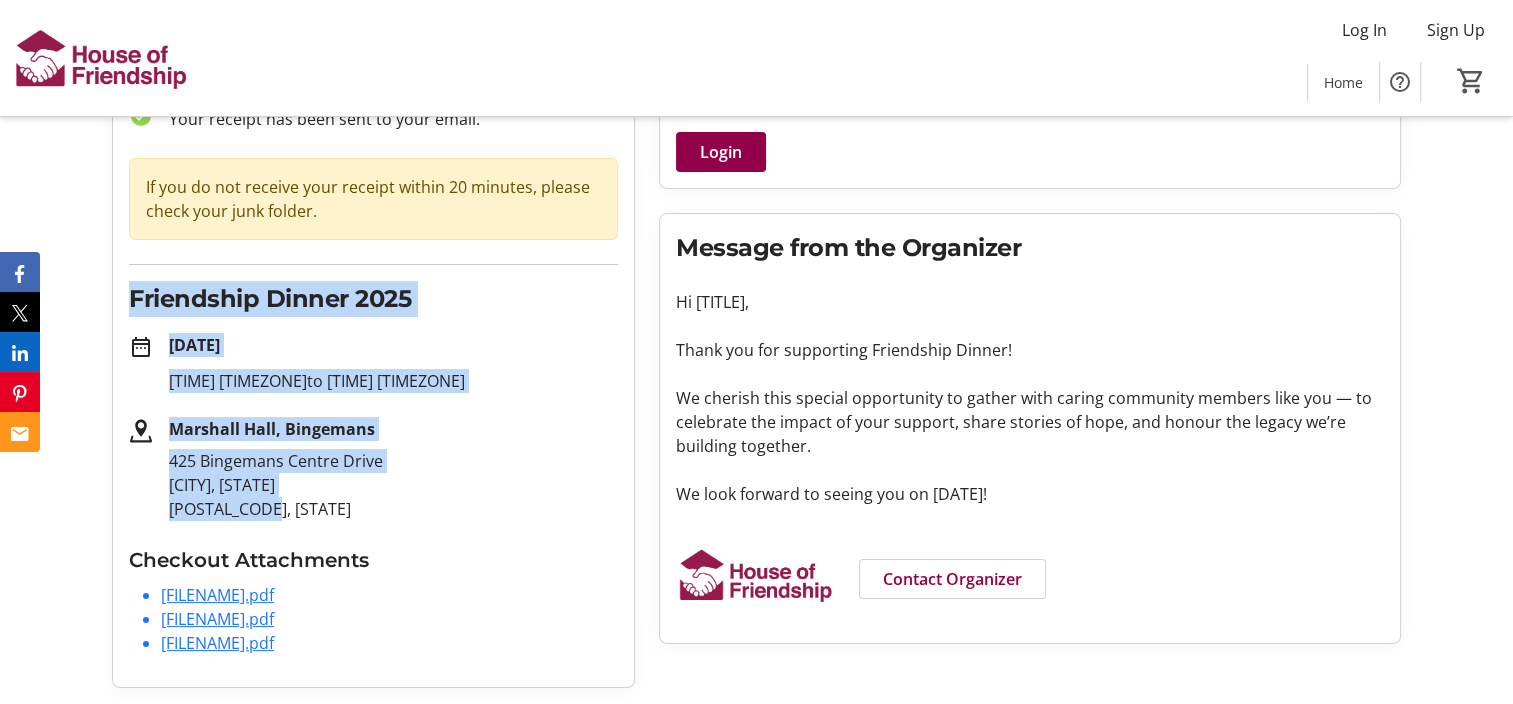 drag, startPoint x: 287, startPoint y: 462, endPoint x: 128, endPoint y: 237, distance: 275.51044 